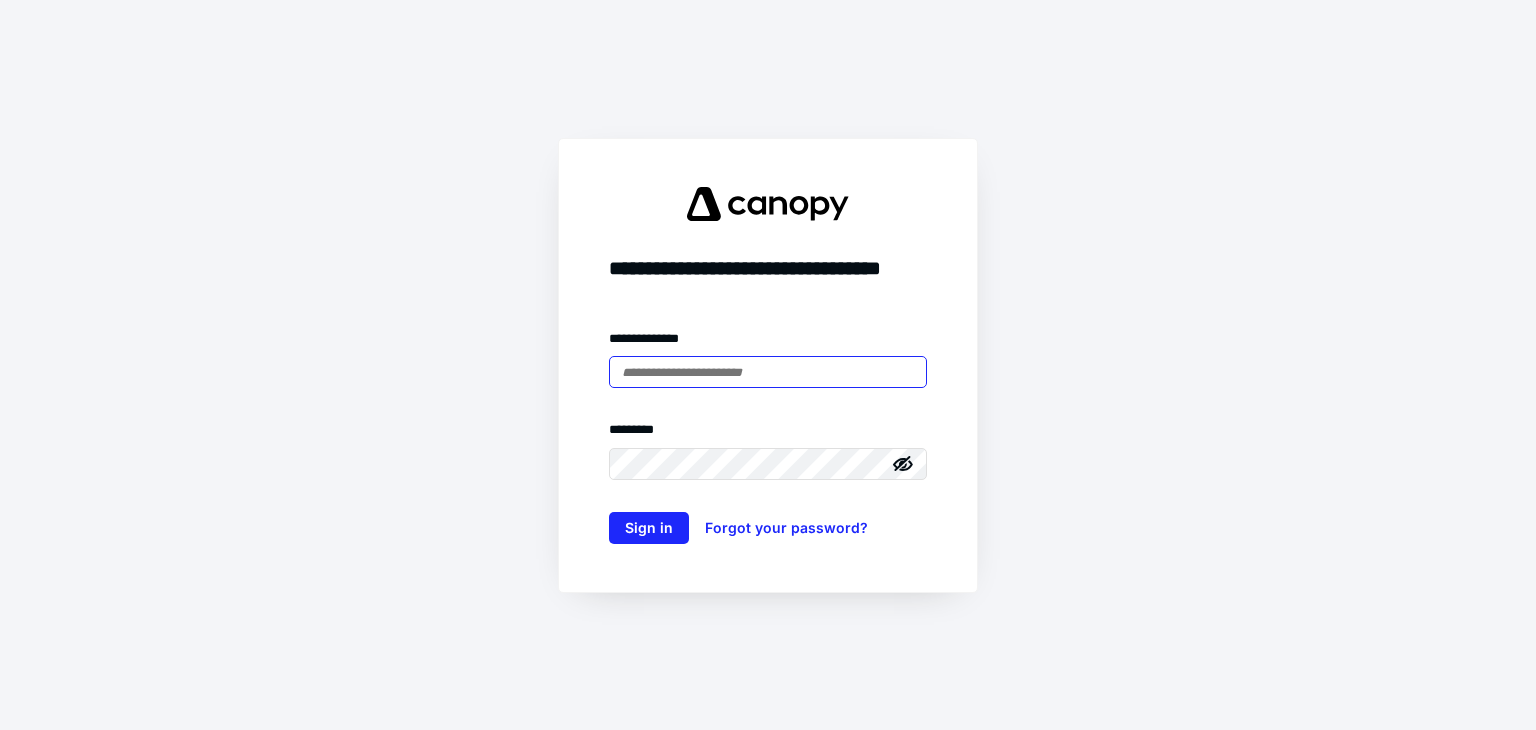 scroll, scrollTop: 0, scrollLeft: 0, axis: both 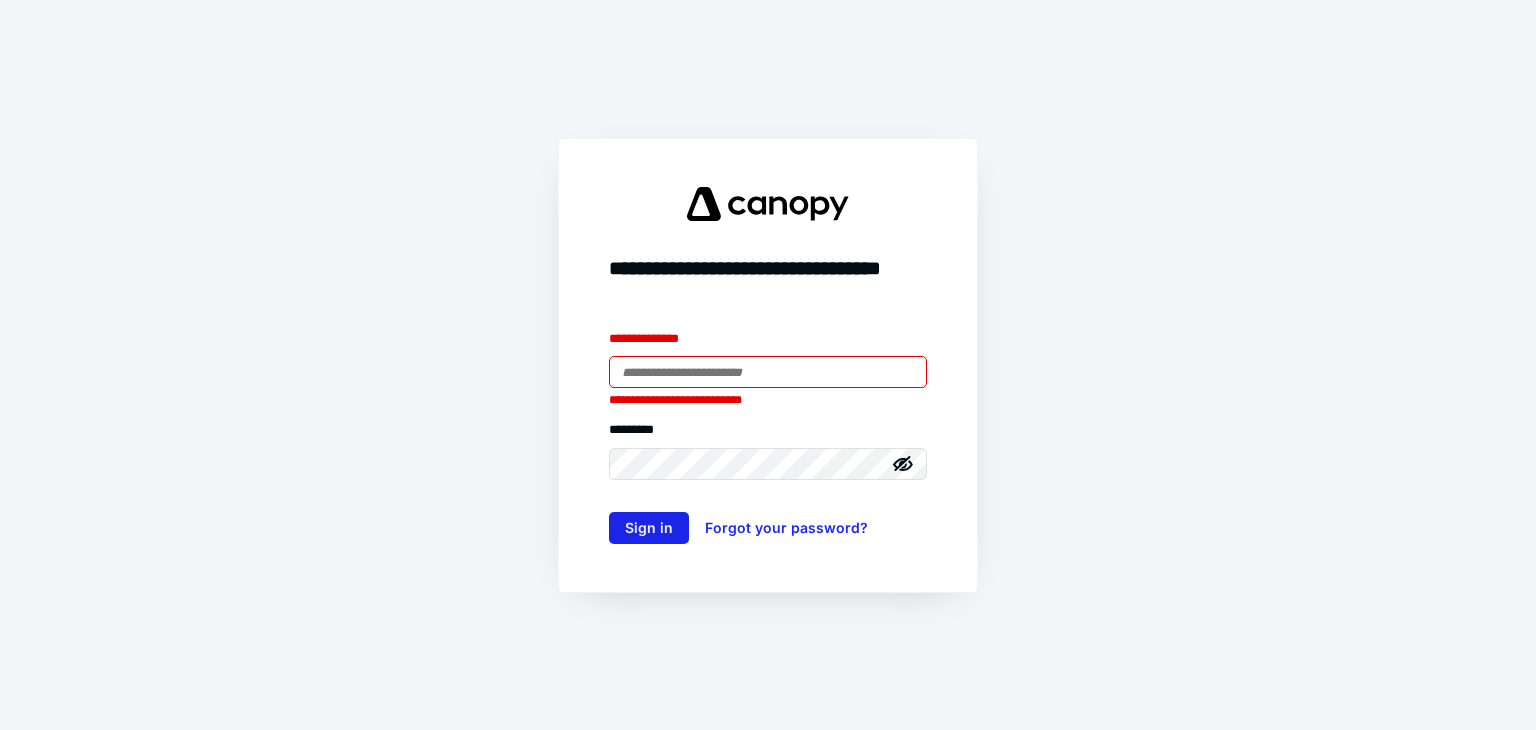 type on "**********" 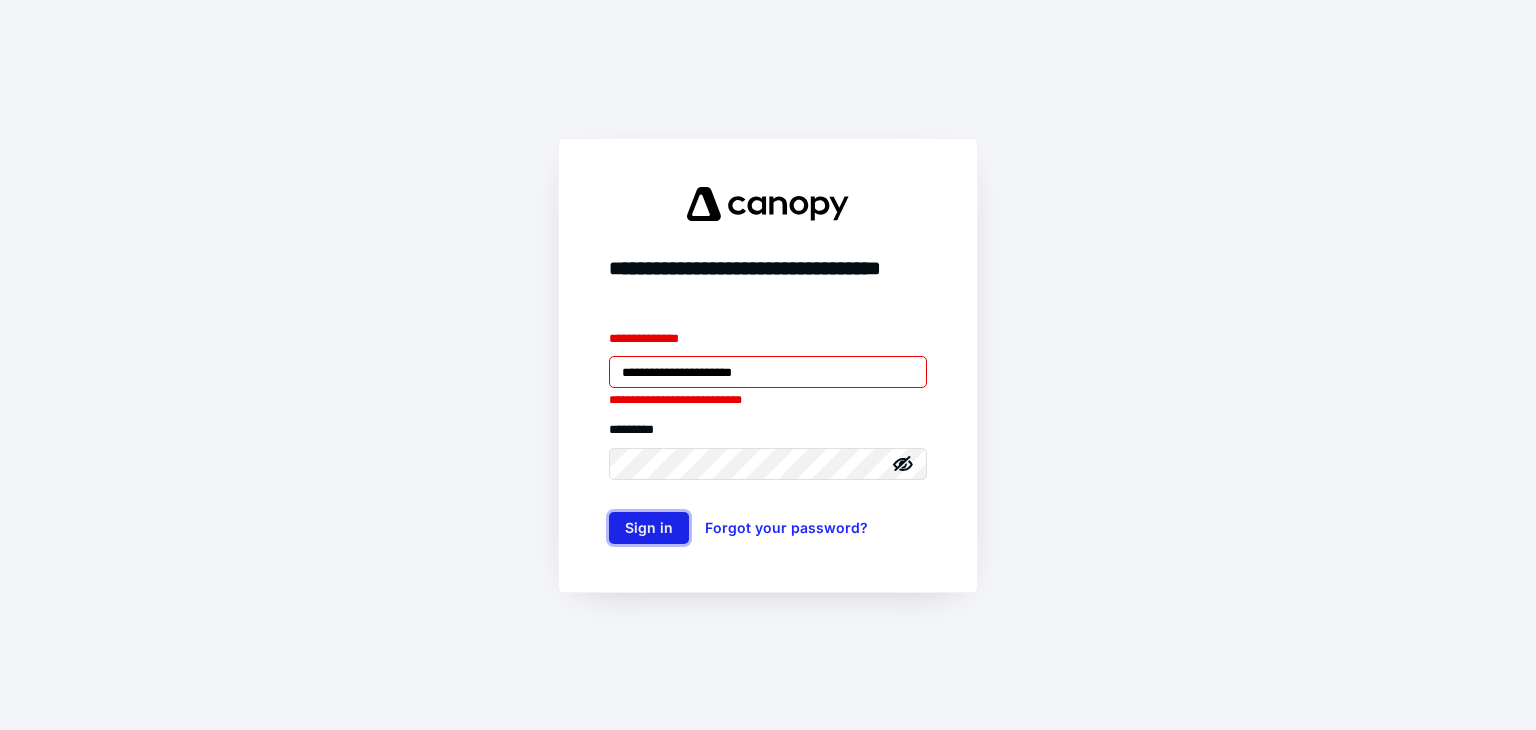 click on "Sign in" at bounding box center [649, 528] 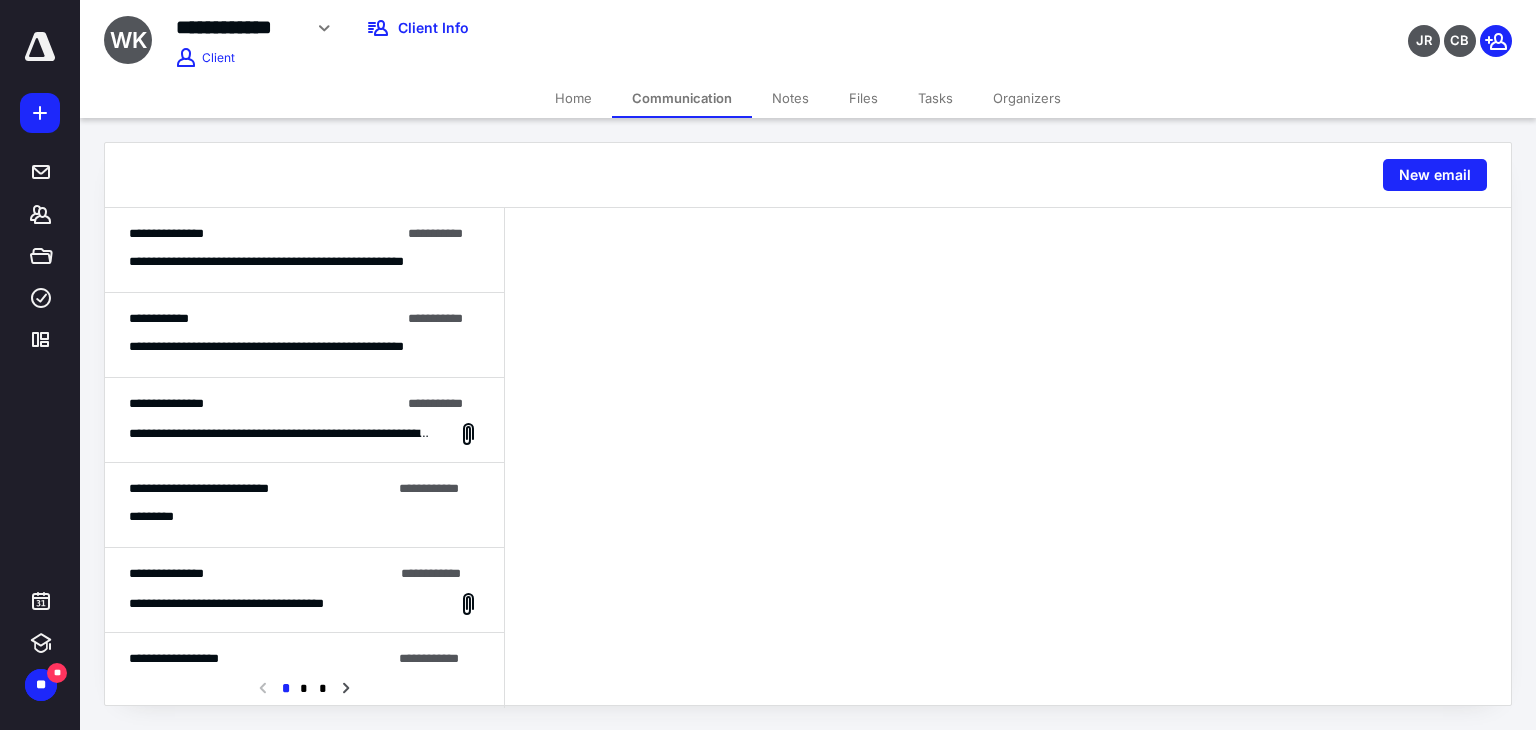 scroll, scrollTop: 0, scrollLeft: 0, axis: both 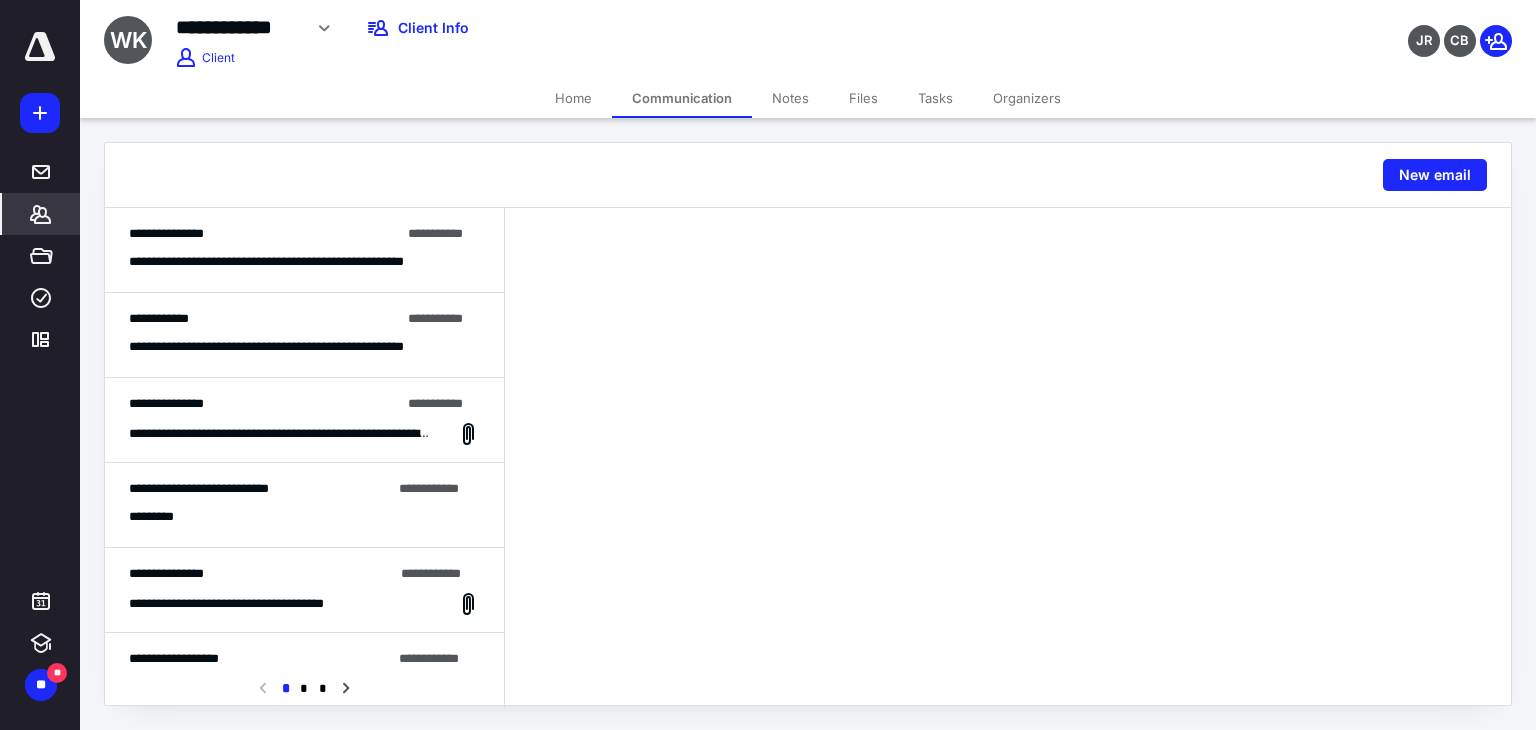 click on "*******" at bounding box center (41, 214) 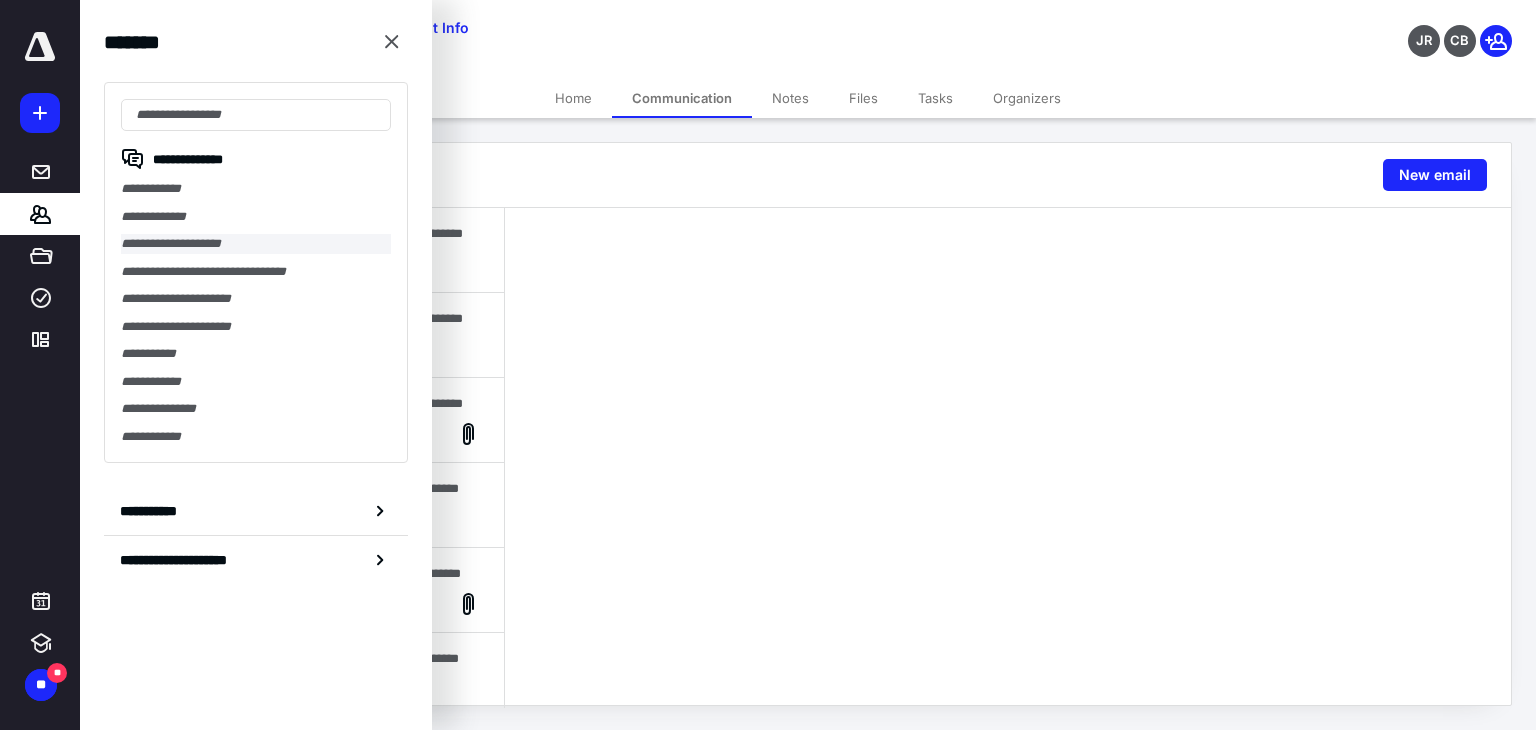 click on "**********" at bounding box center (256, 244) 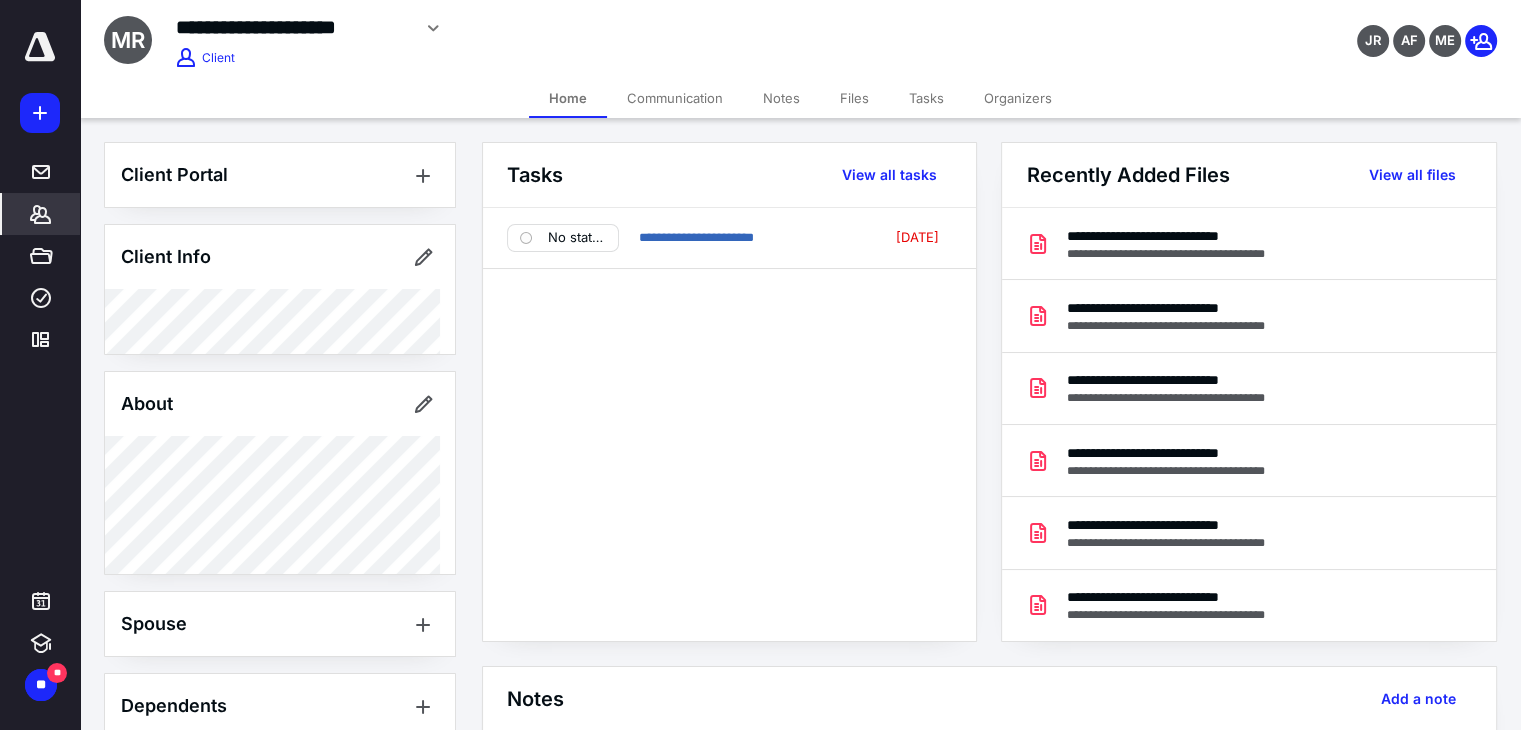 click on "Files" at bounding box center [854, 98] 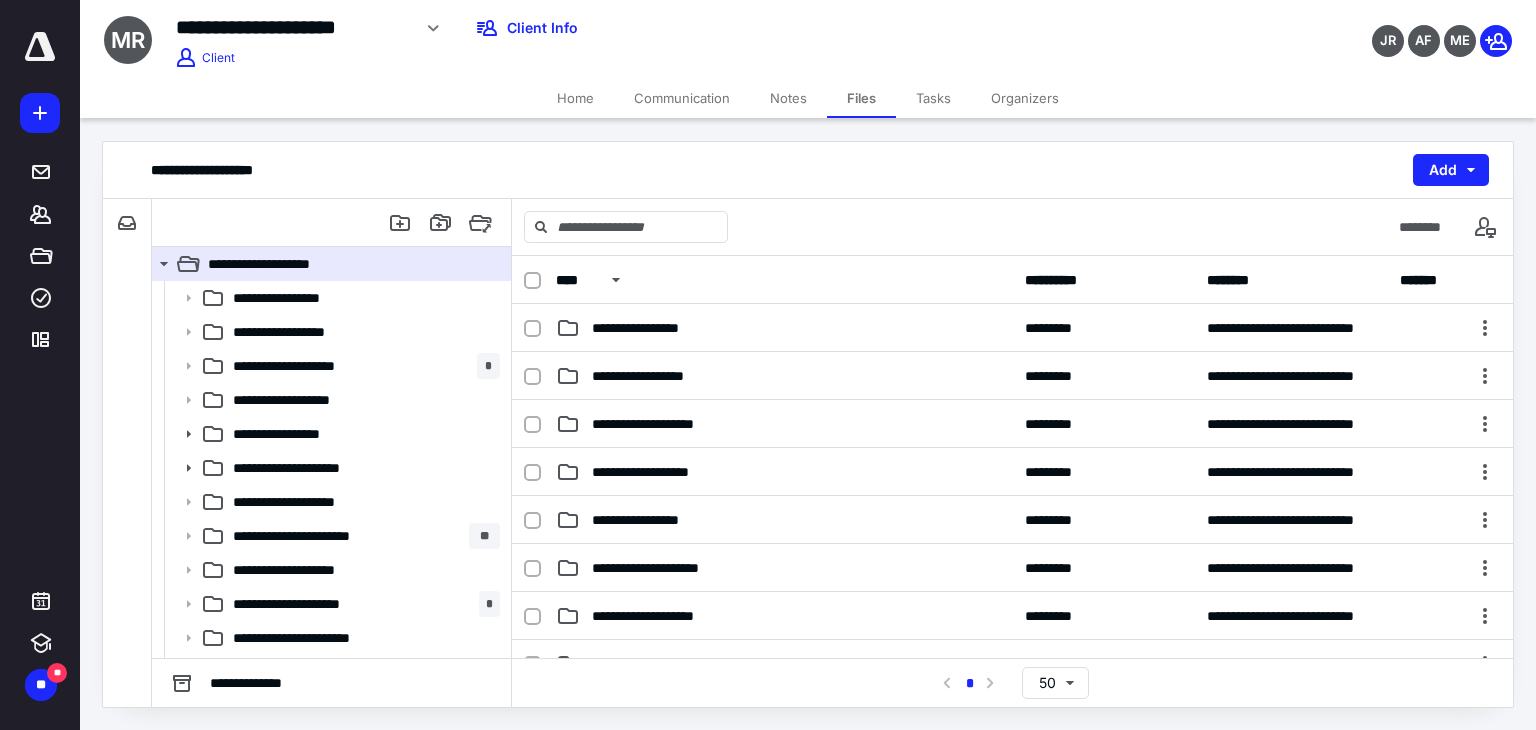 click on "Home" at bounding box center (575, 98) 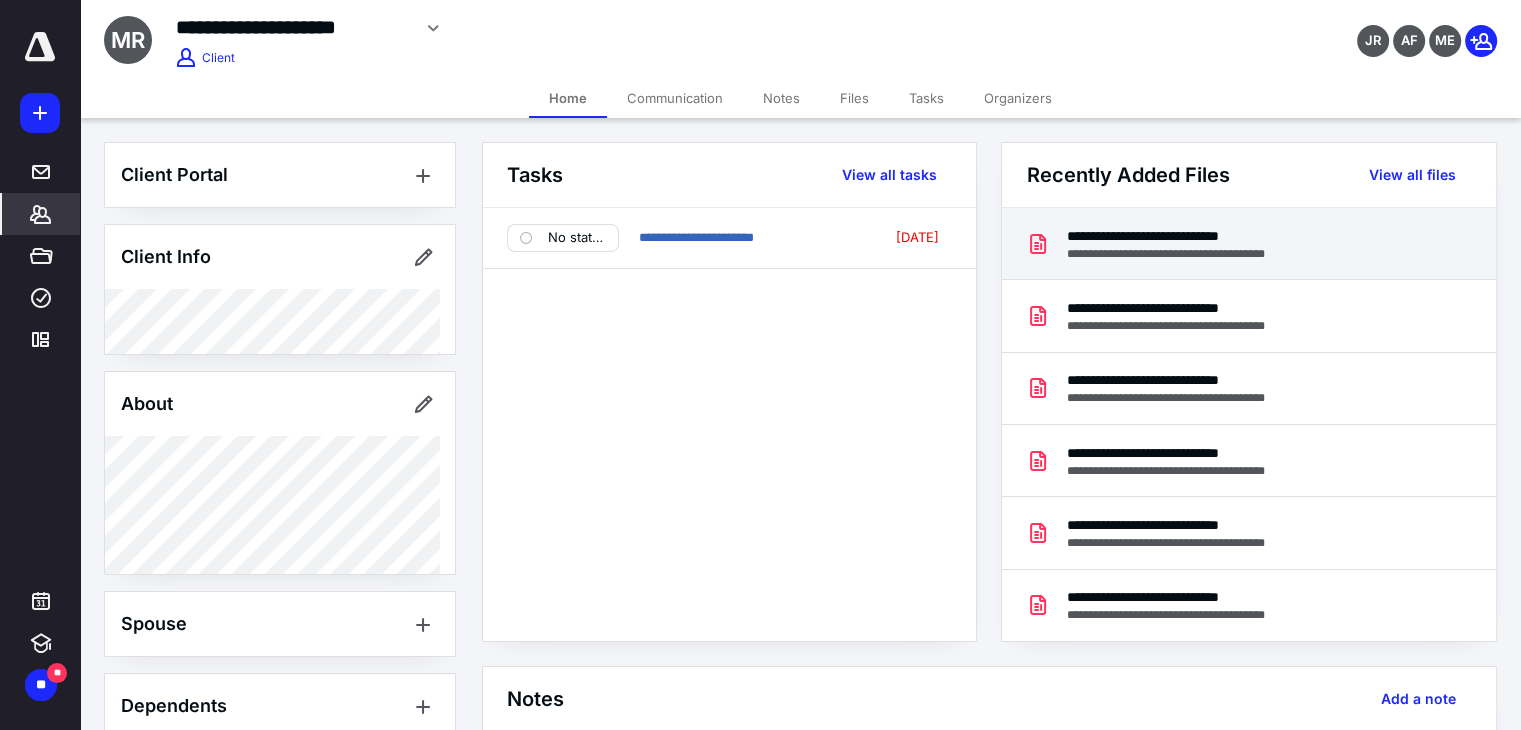 click on "**********" at bounding box center (1180, 254) 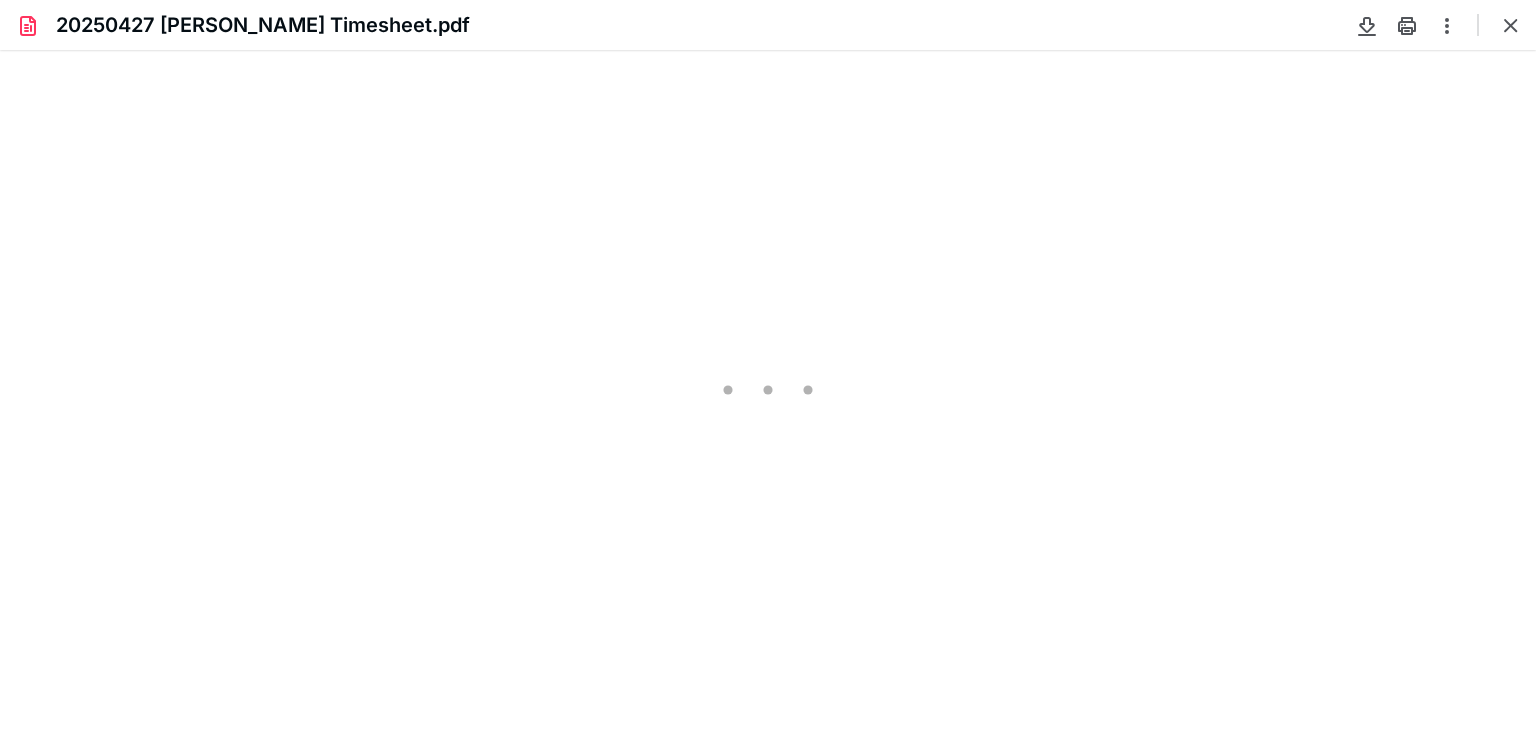 scroll, scrollTop: 0, scrollLeft: 0, axis: both 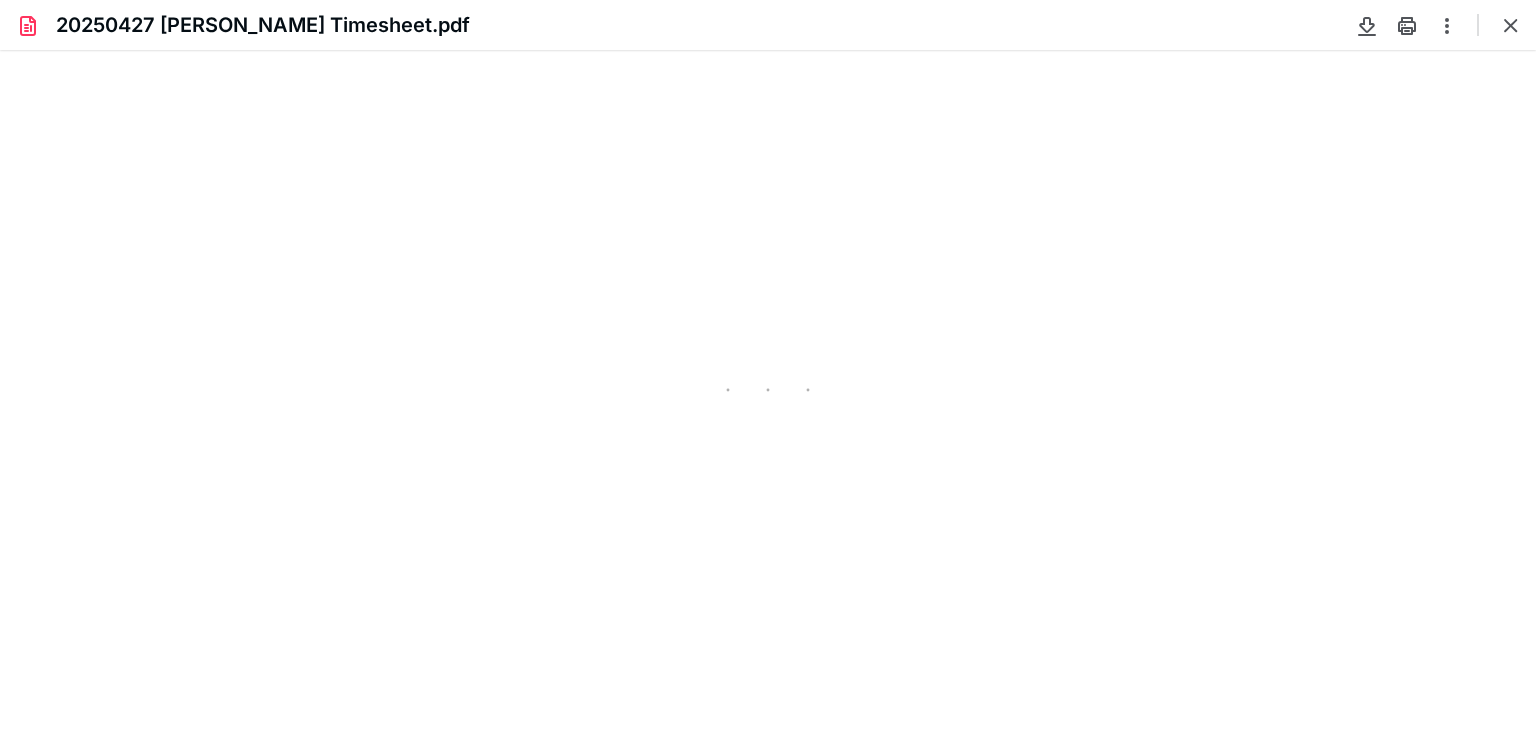 type on "253" 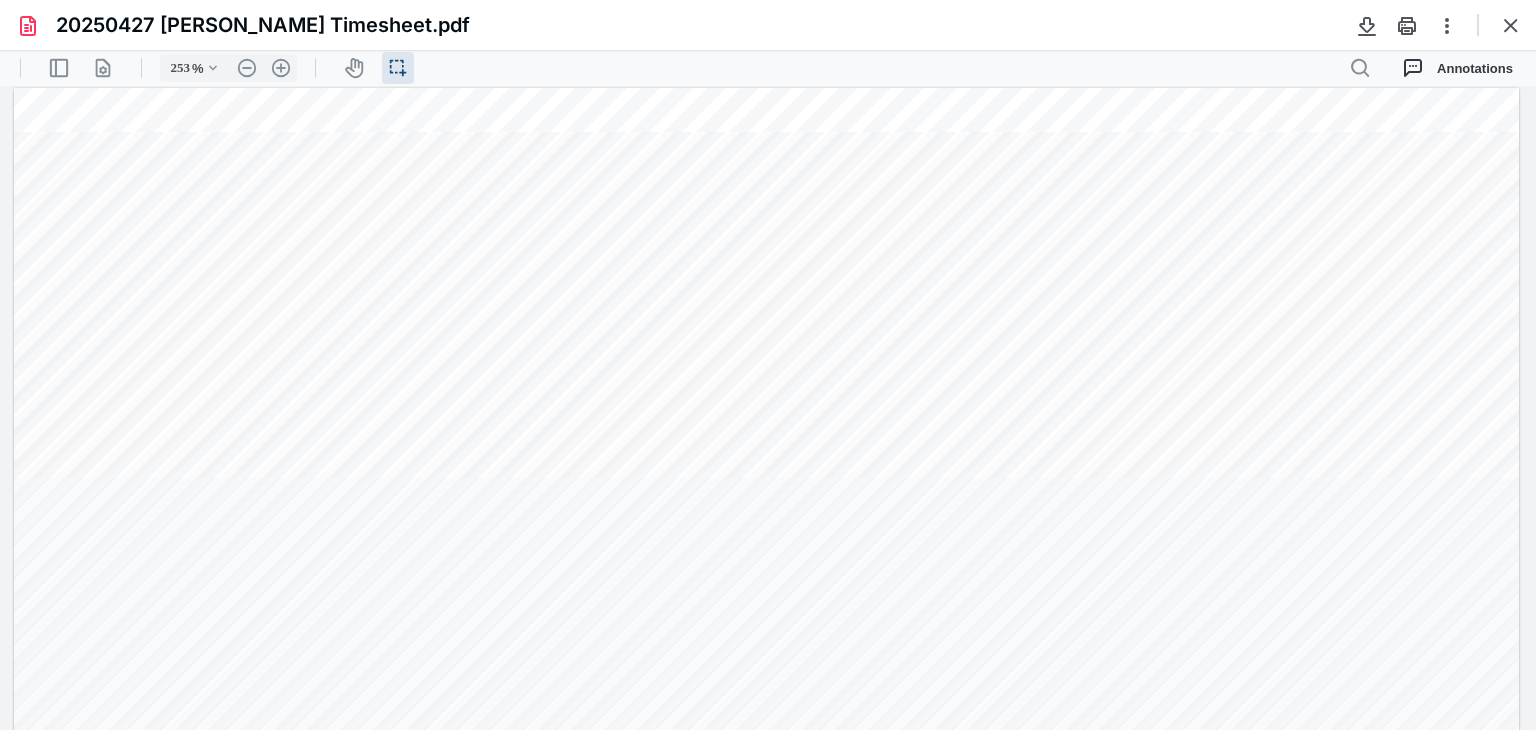 scroll, scrollTop: 0, scrollLeft: 0, axis: both 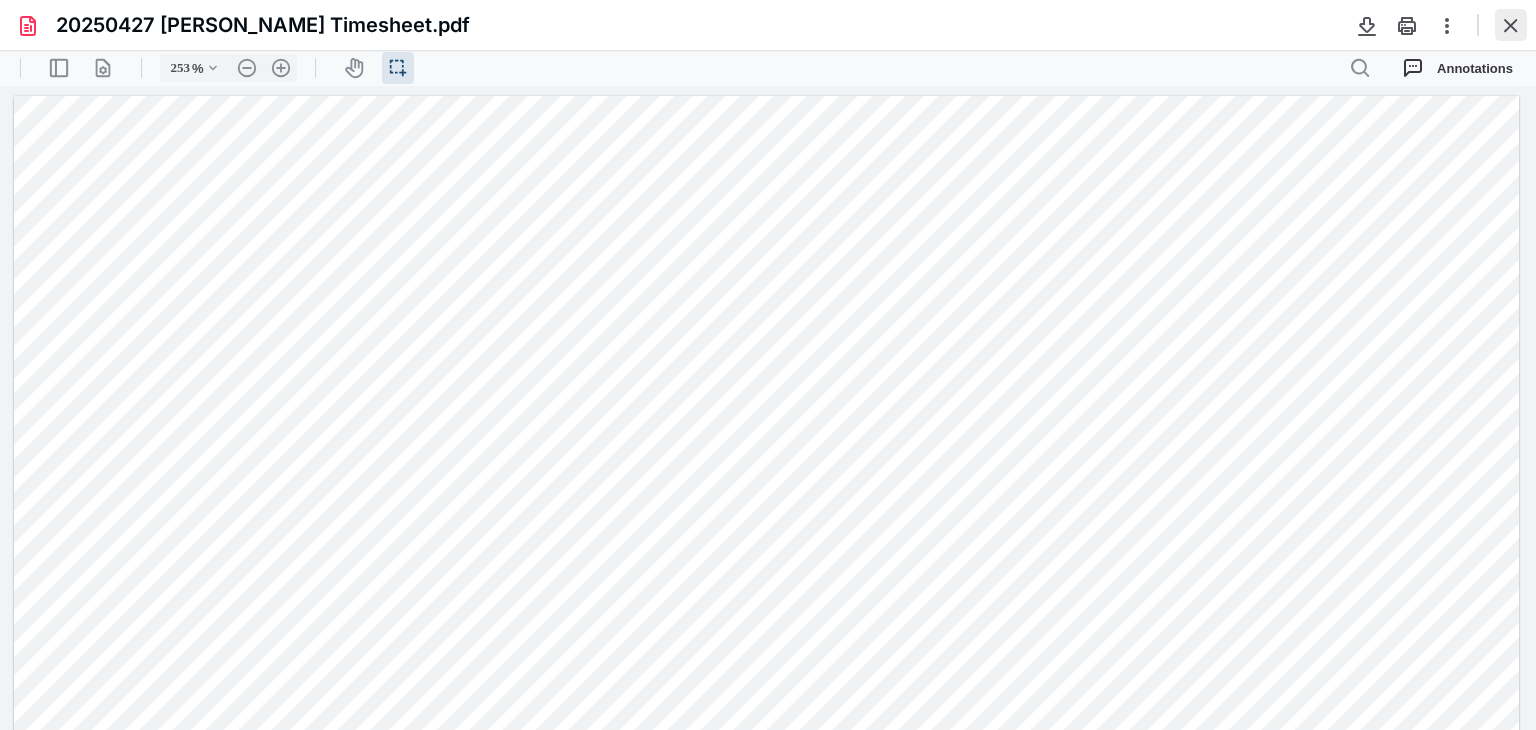 click at bounding box center (1511, 25) 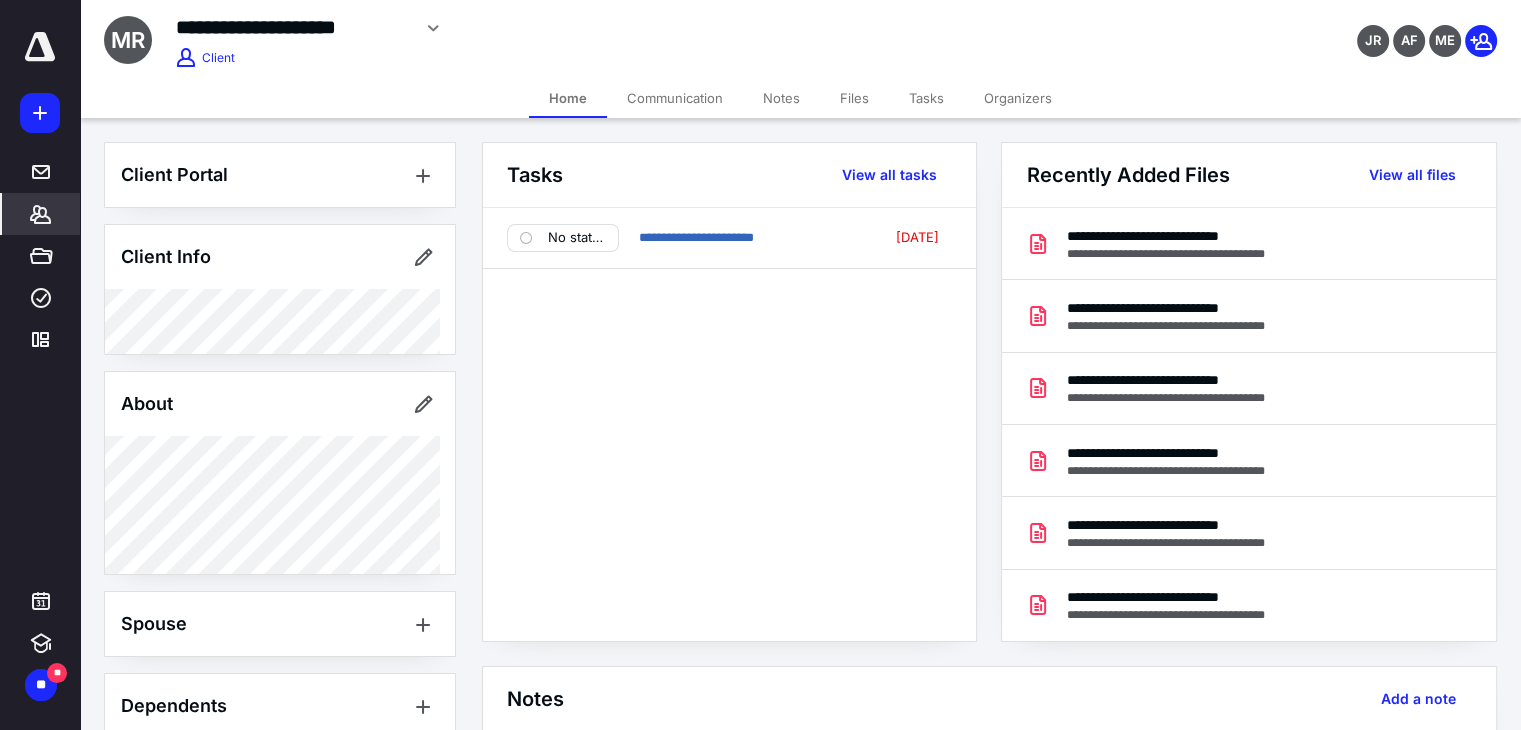 click on "Files" at bounding box center [854, 98] 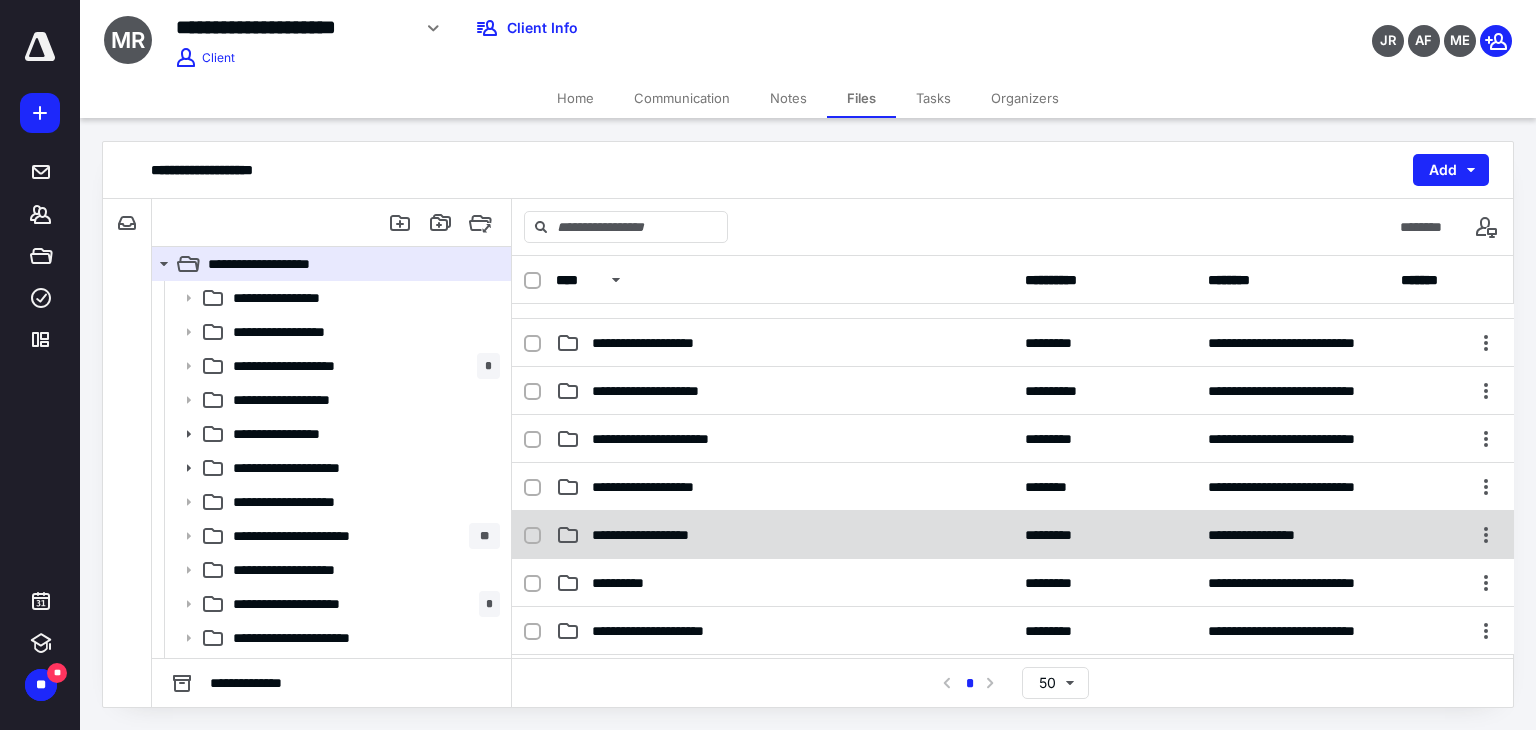scroll, scrollTop: 400, scrollLeft: 0, axis: vertical 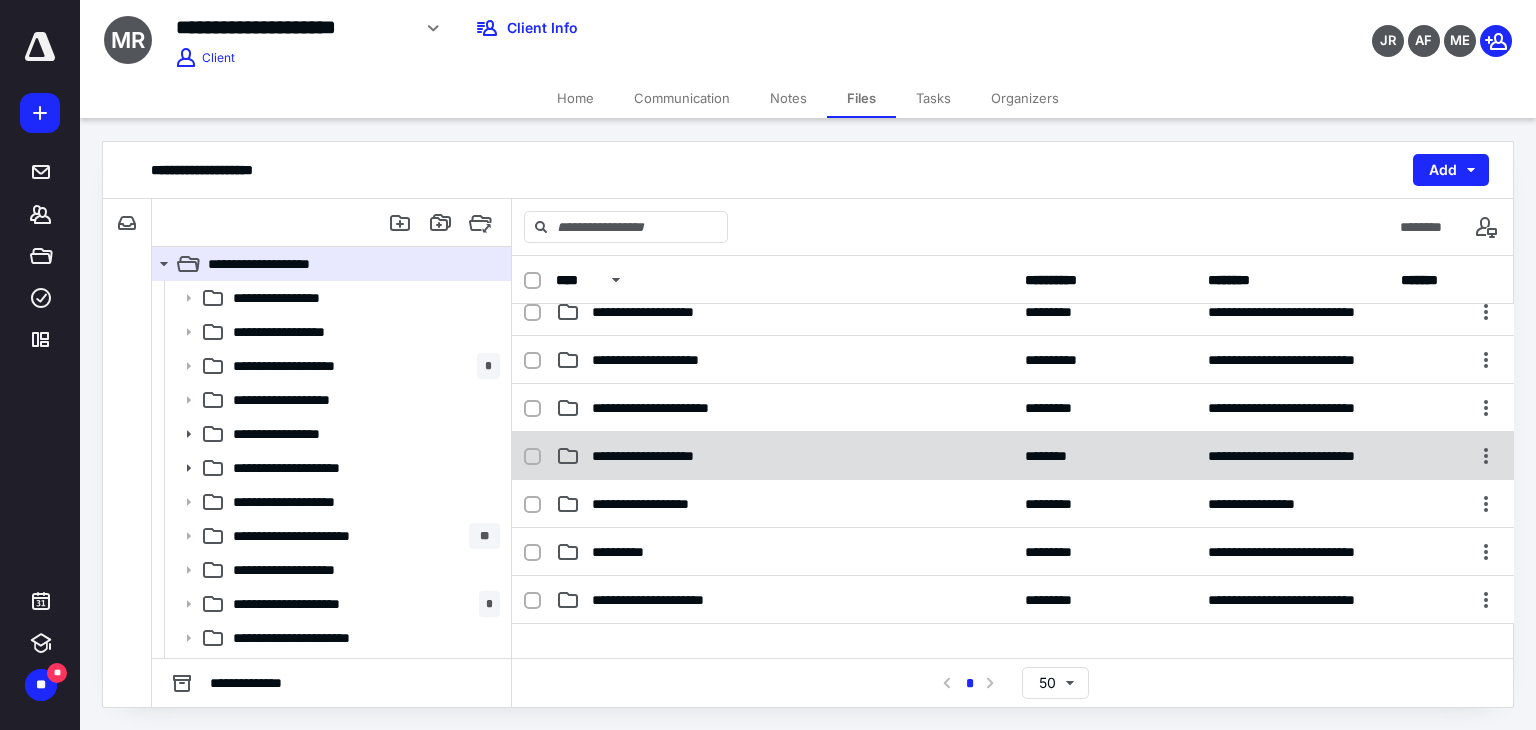 click on "**********" at bounding box center [671, 456] 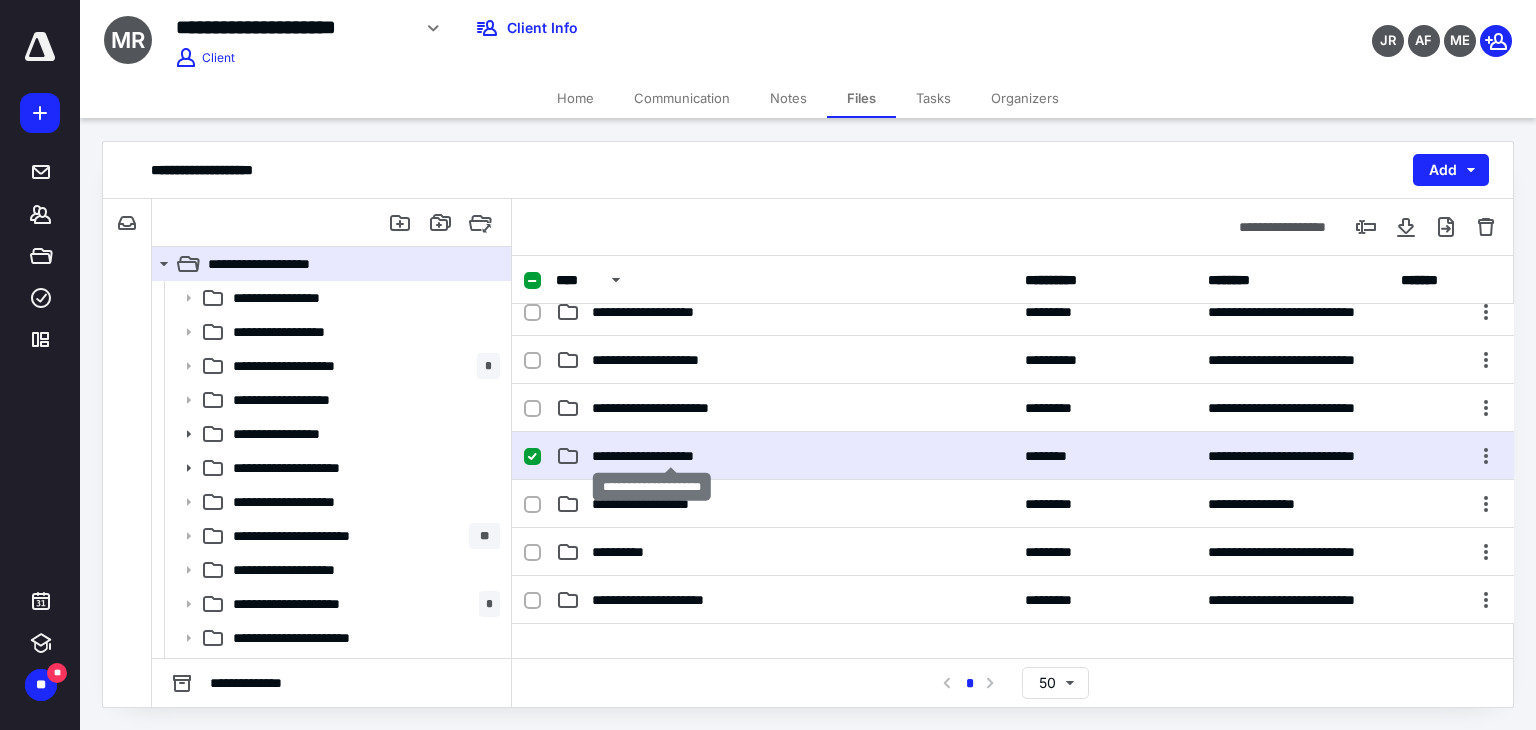 click on "**********" at bounding box center (671, 456) 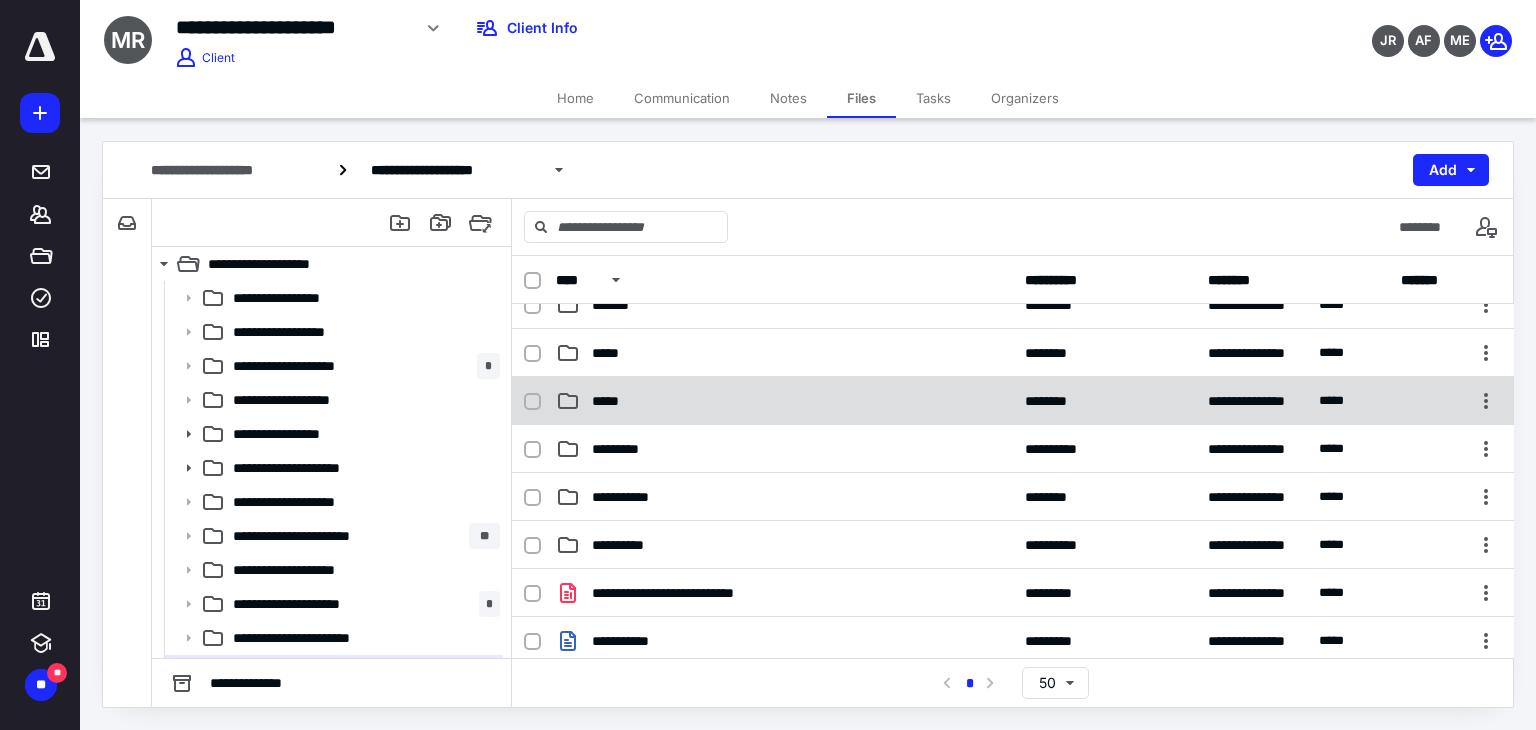 scroll, scrollTop: 100, scrollLeft: 0, axis: vertical 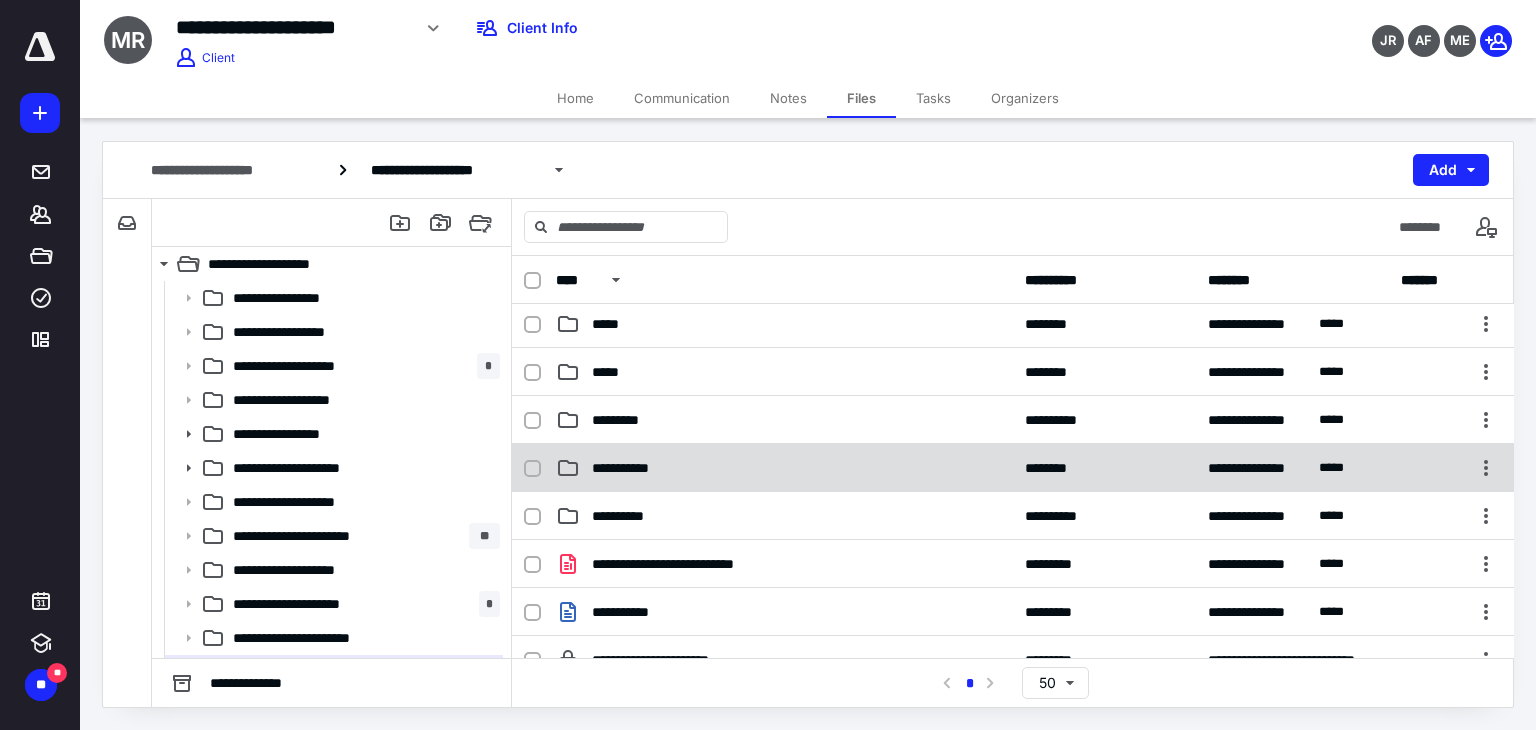 click on "**********" at bounding box center [784, 468] 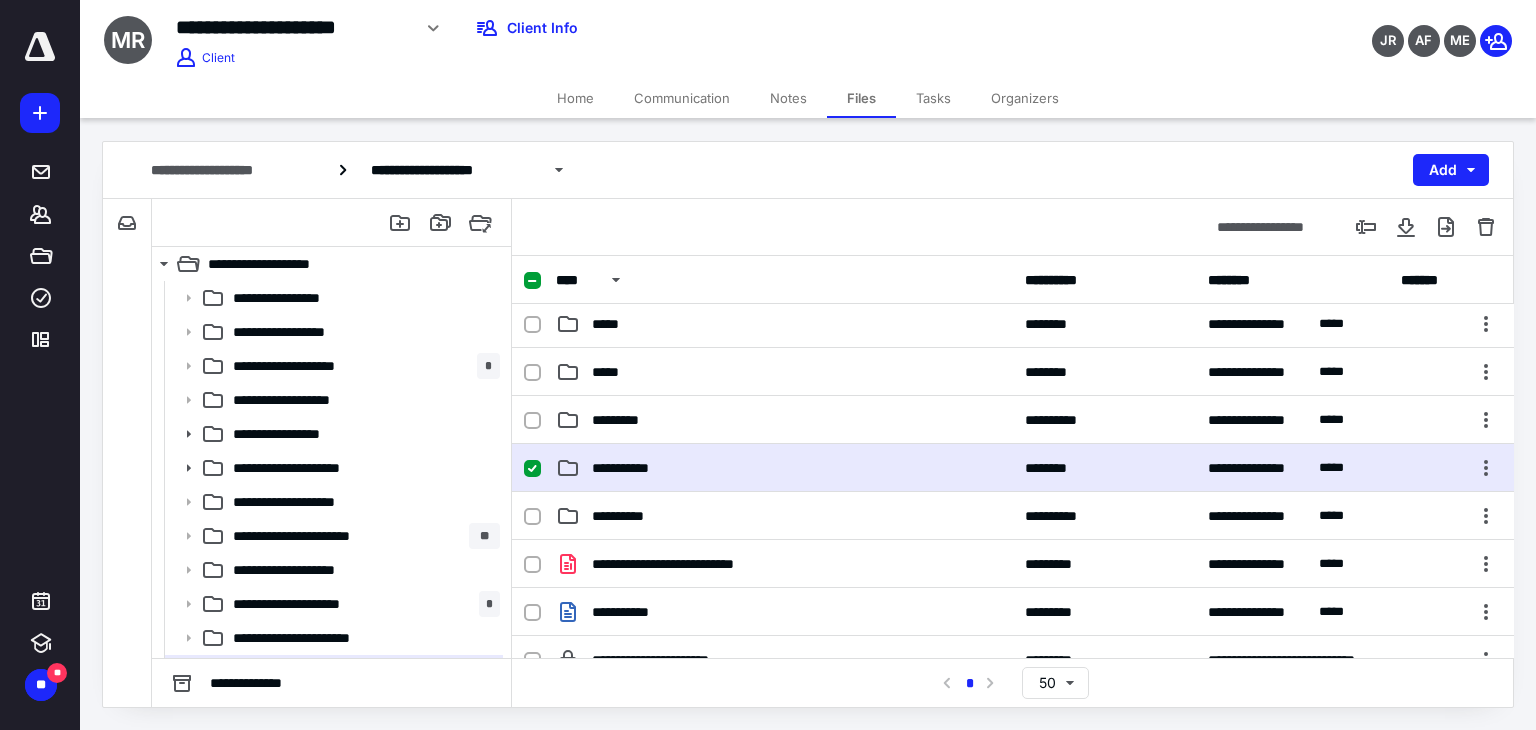 click on "**********" at bounding box center [784, 468] 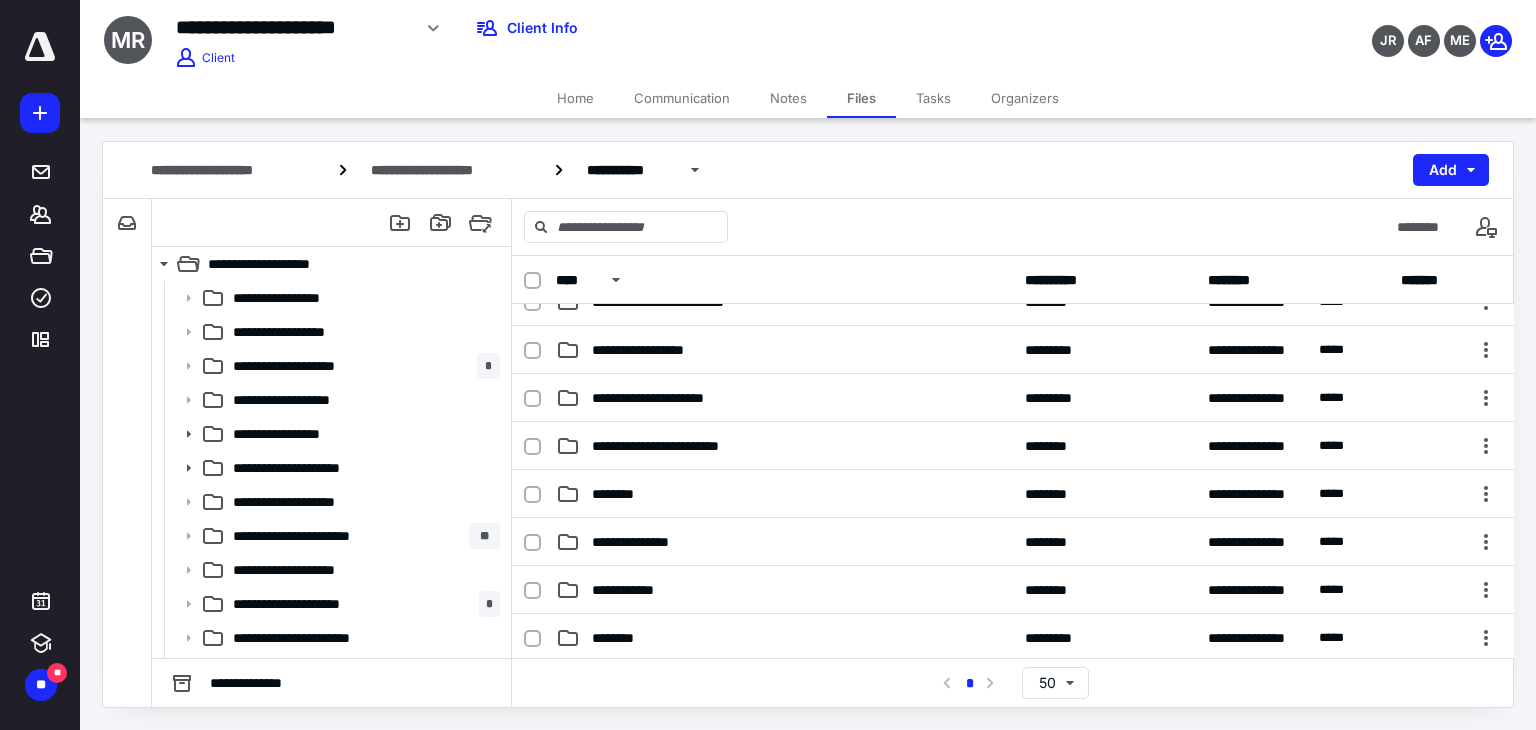 scroll, scrollTop: 0, scrollLeft: 0, axis: both 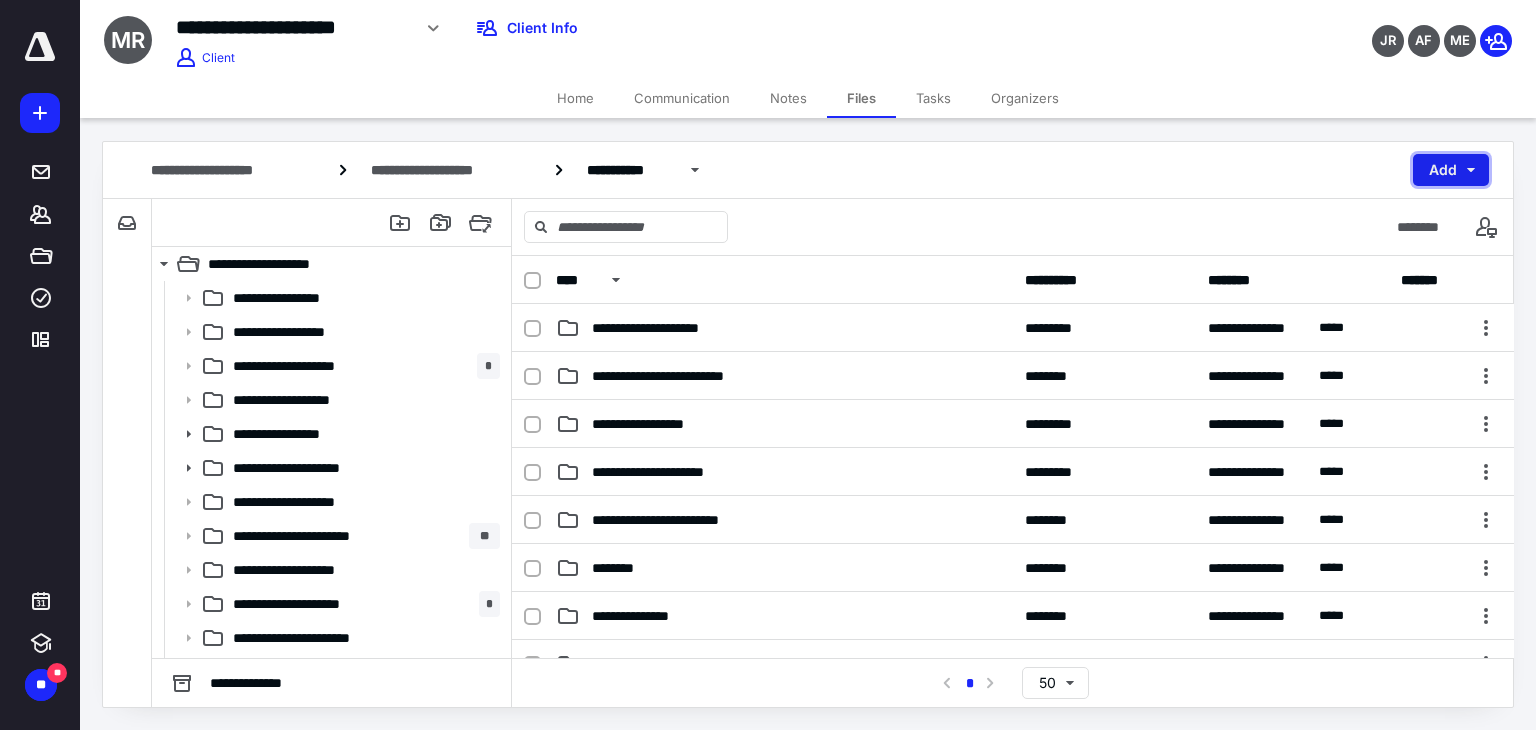 click on "Add" at bounding box center (1451, 170) 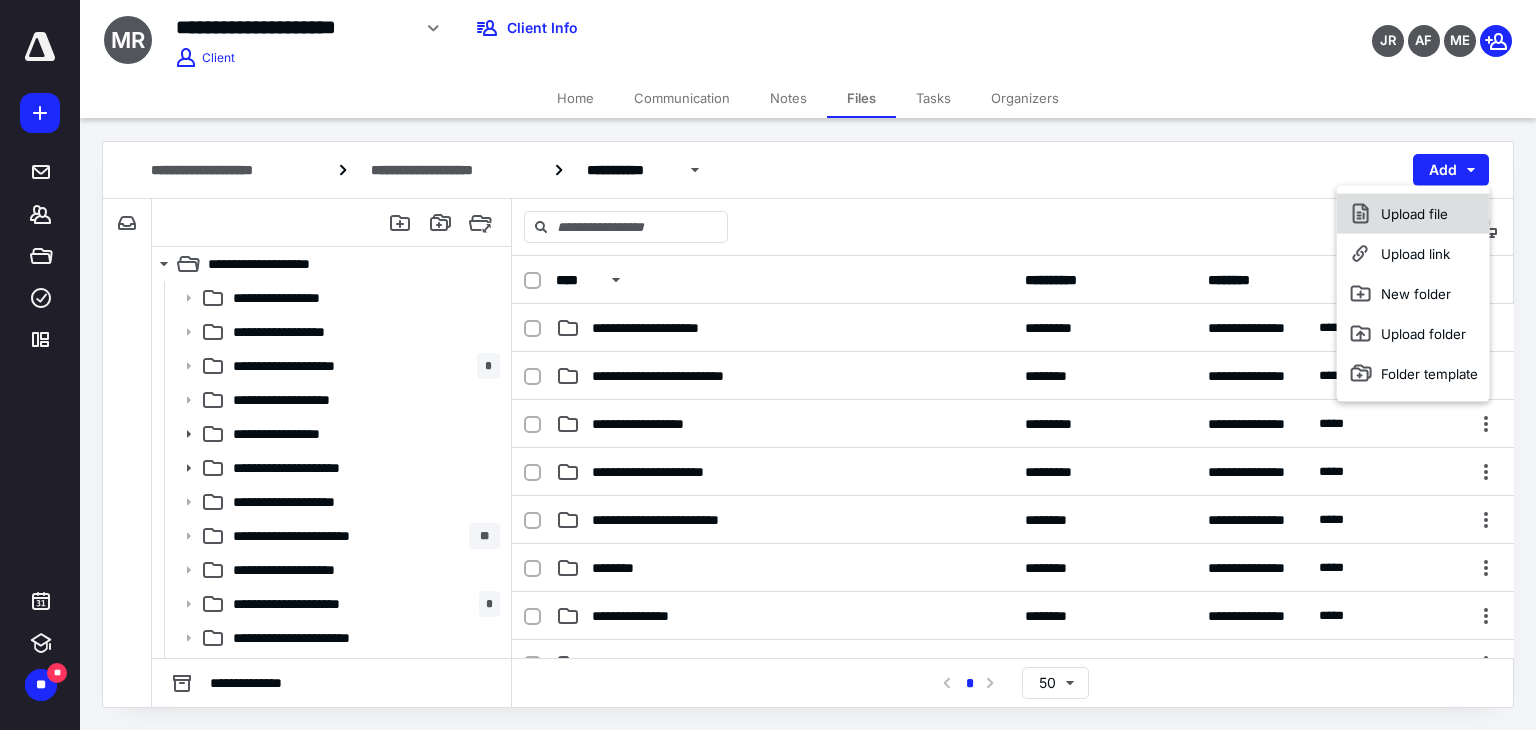 click on "Upload file" at bounding box center (1413, 214) 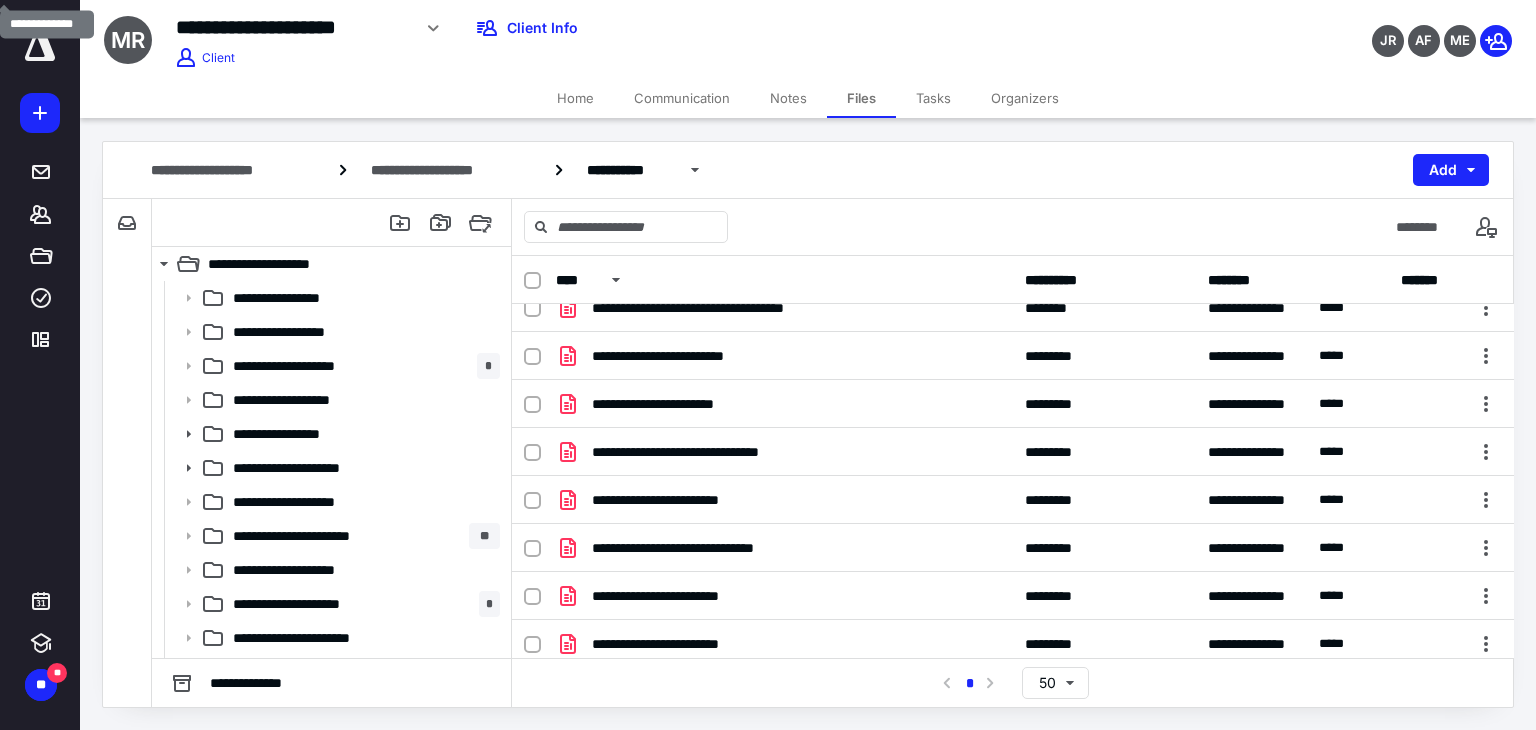 scroll, scrollTop: 1440, scrollLeft: 0, axis: vertical 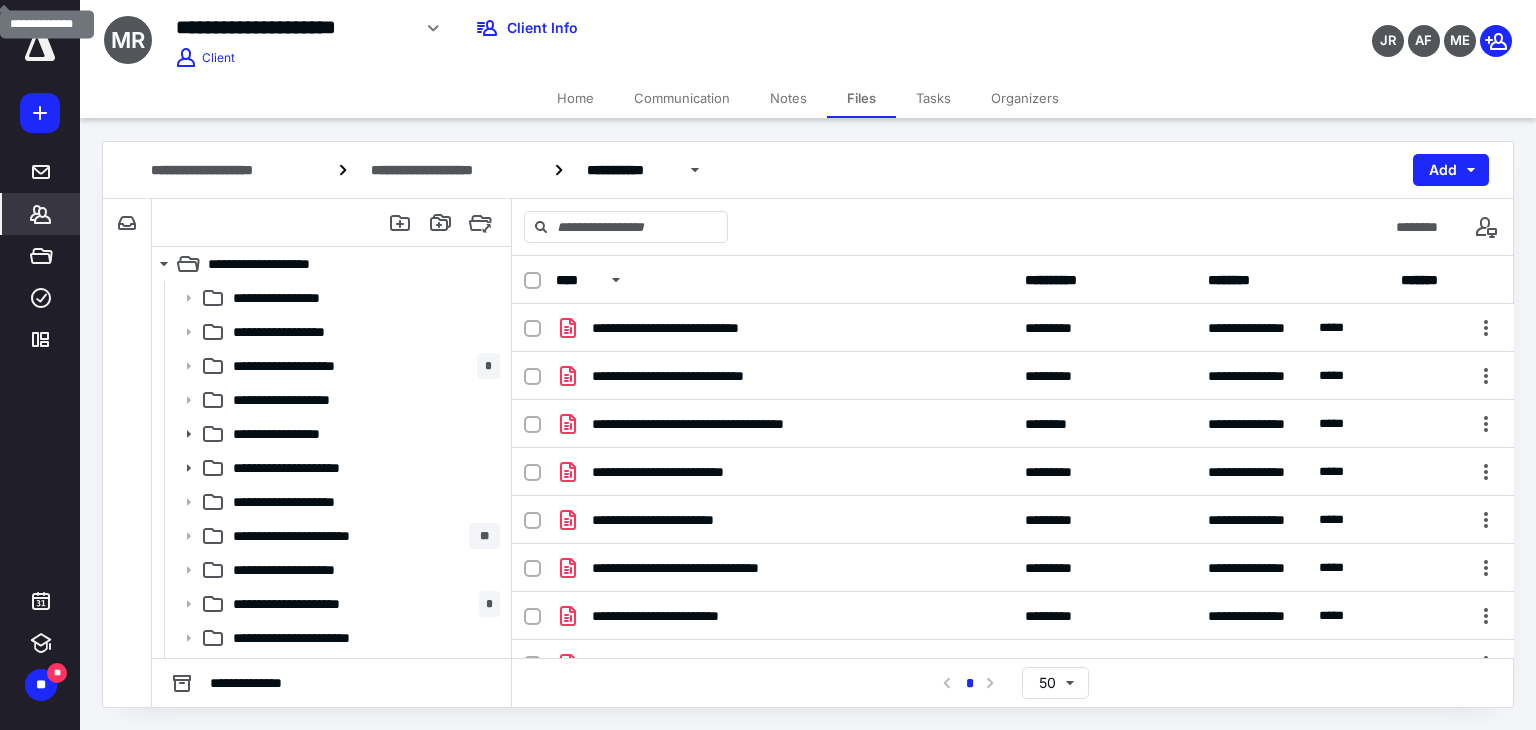 click on "*******" at bounding box center (41, 214) 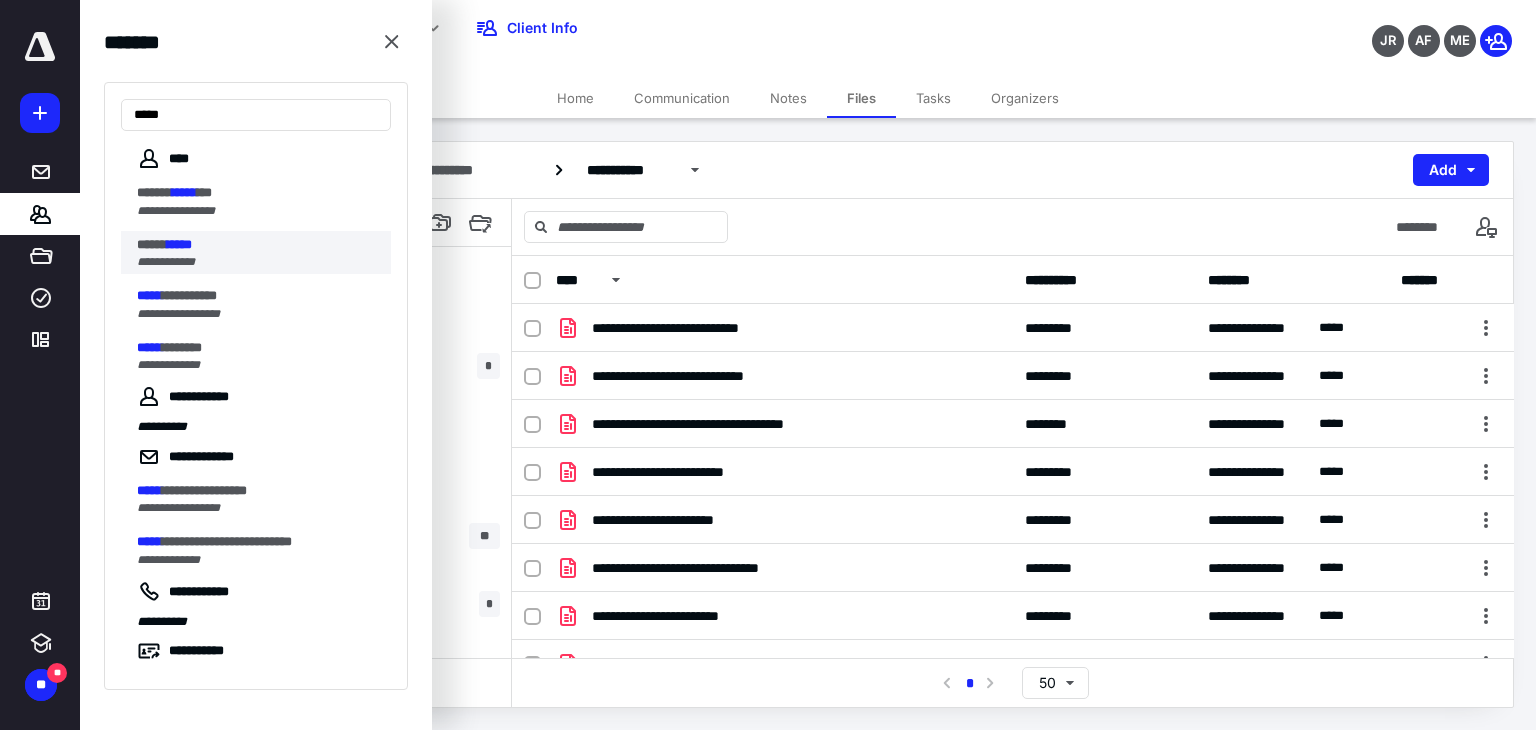 type on "*****" 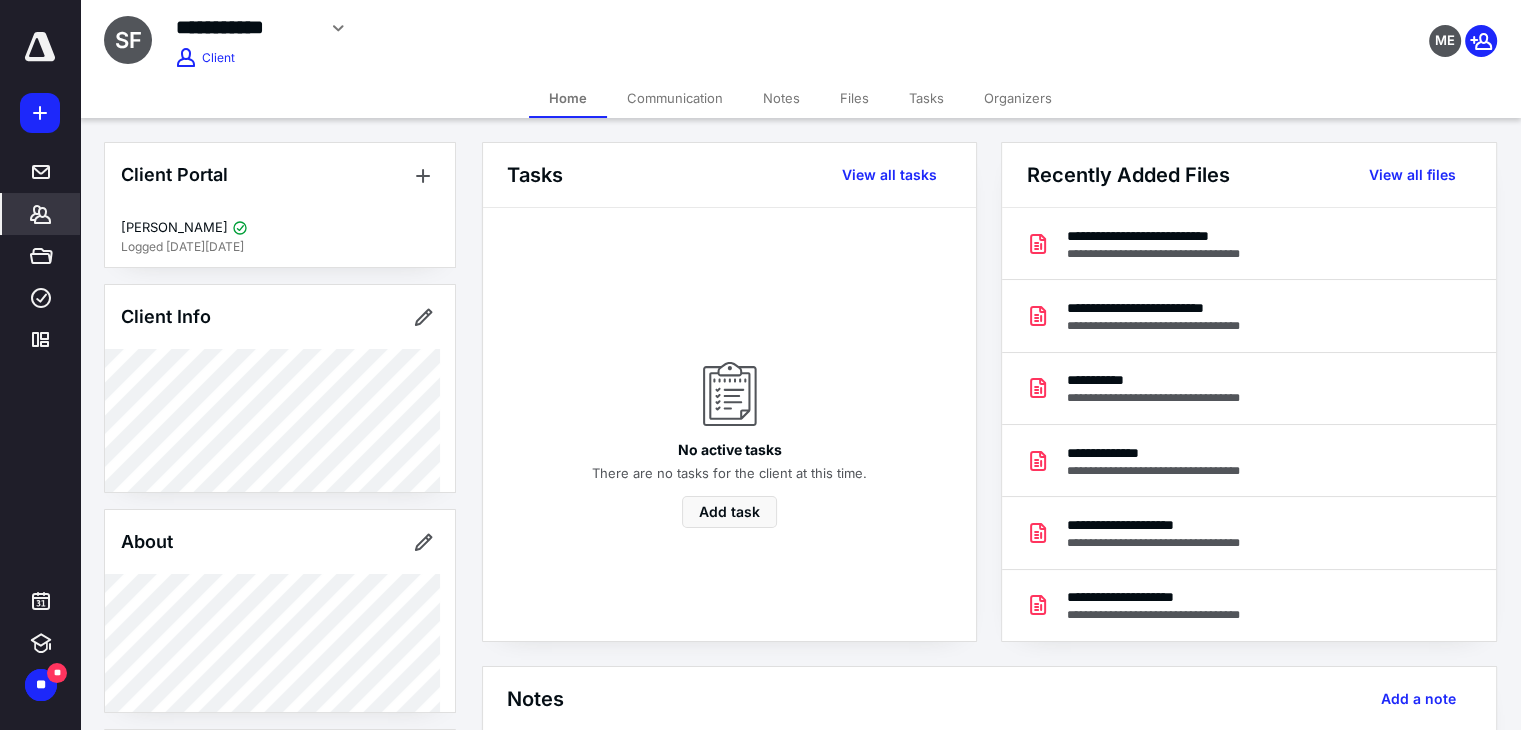 click on "Files" at bounding box center (854, 98) 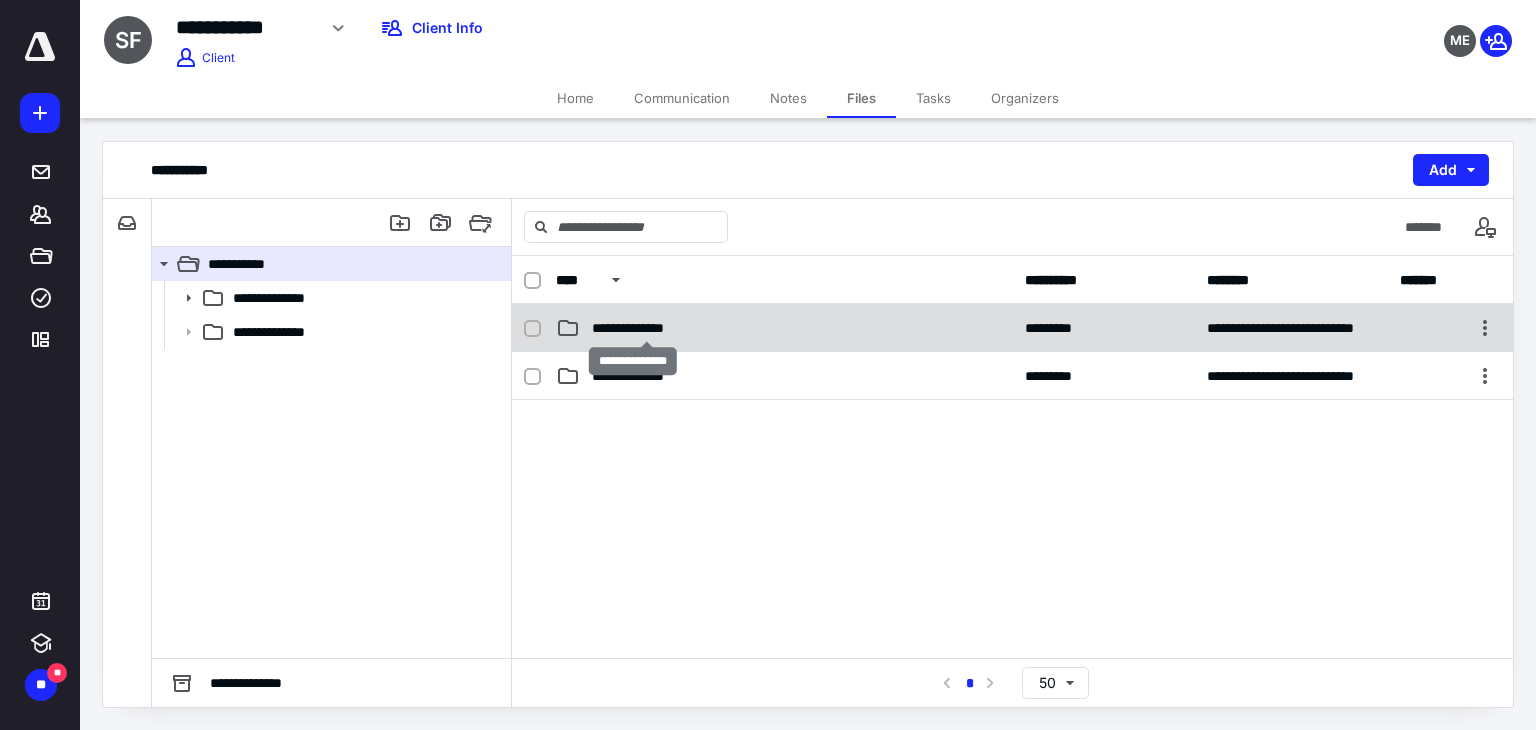 click on "**********" at bounding box center [647, 328] 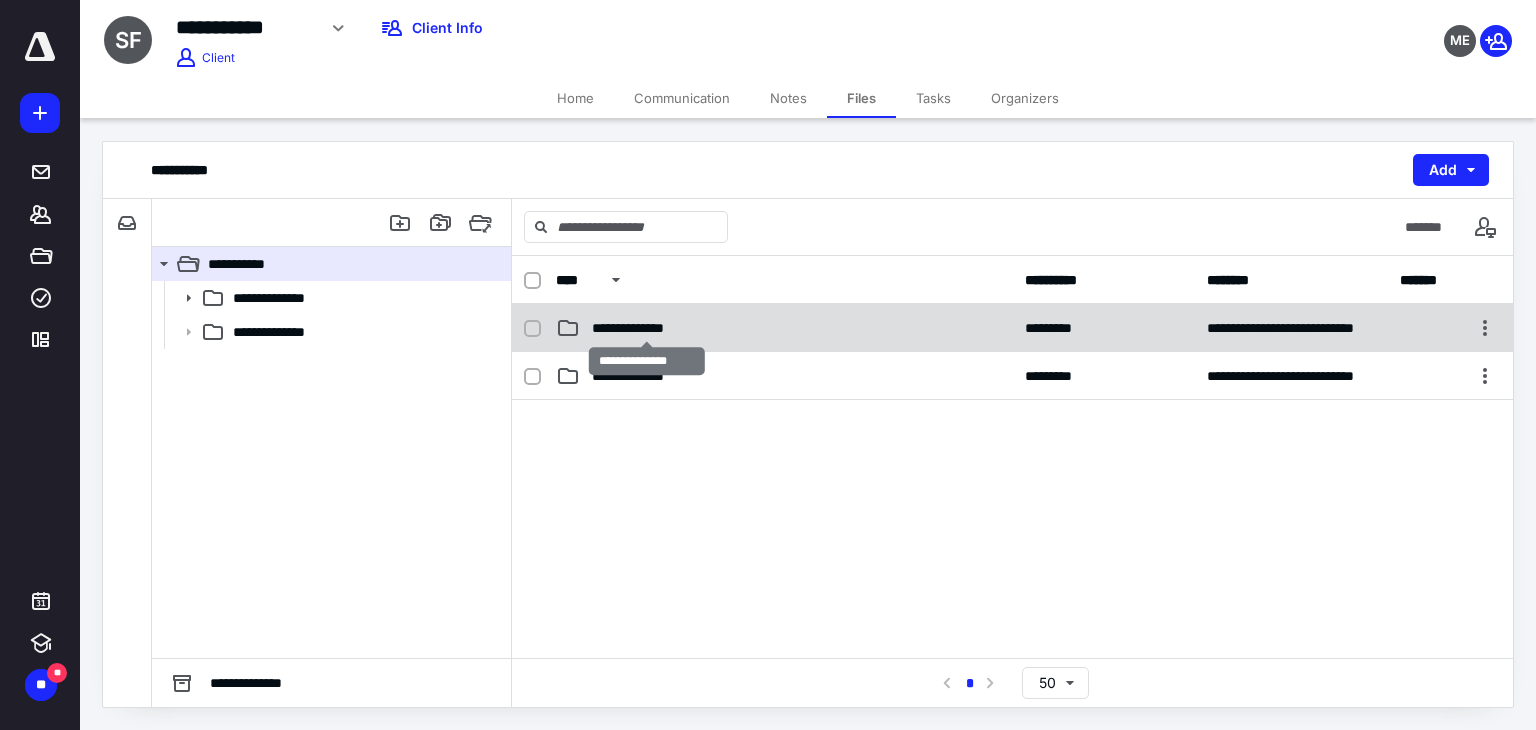 click on "**********" at bounding box center (647, 328) 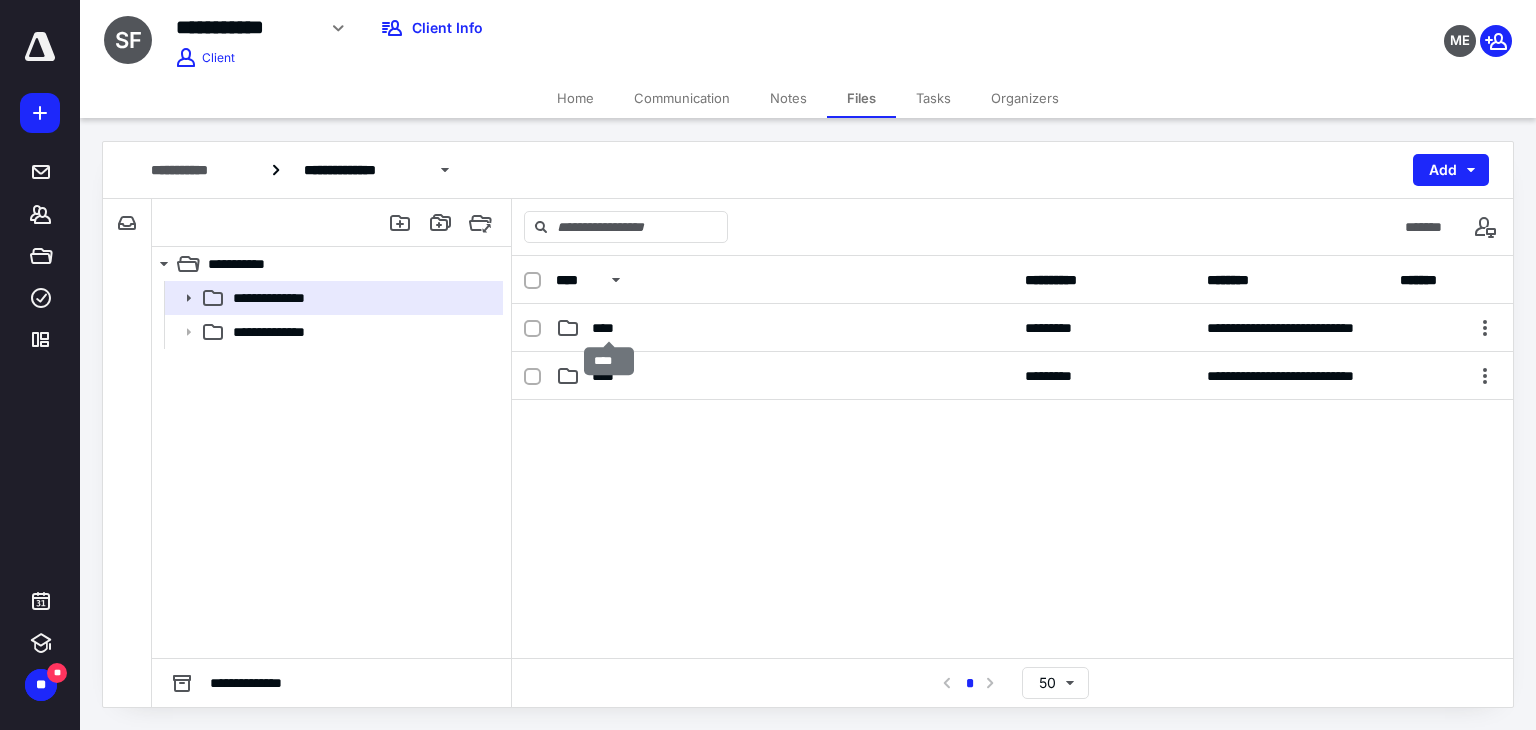 click on "****" at bounding box center [609, 328] 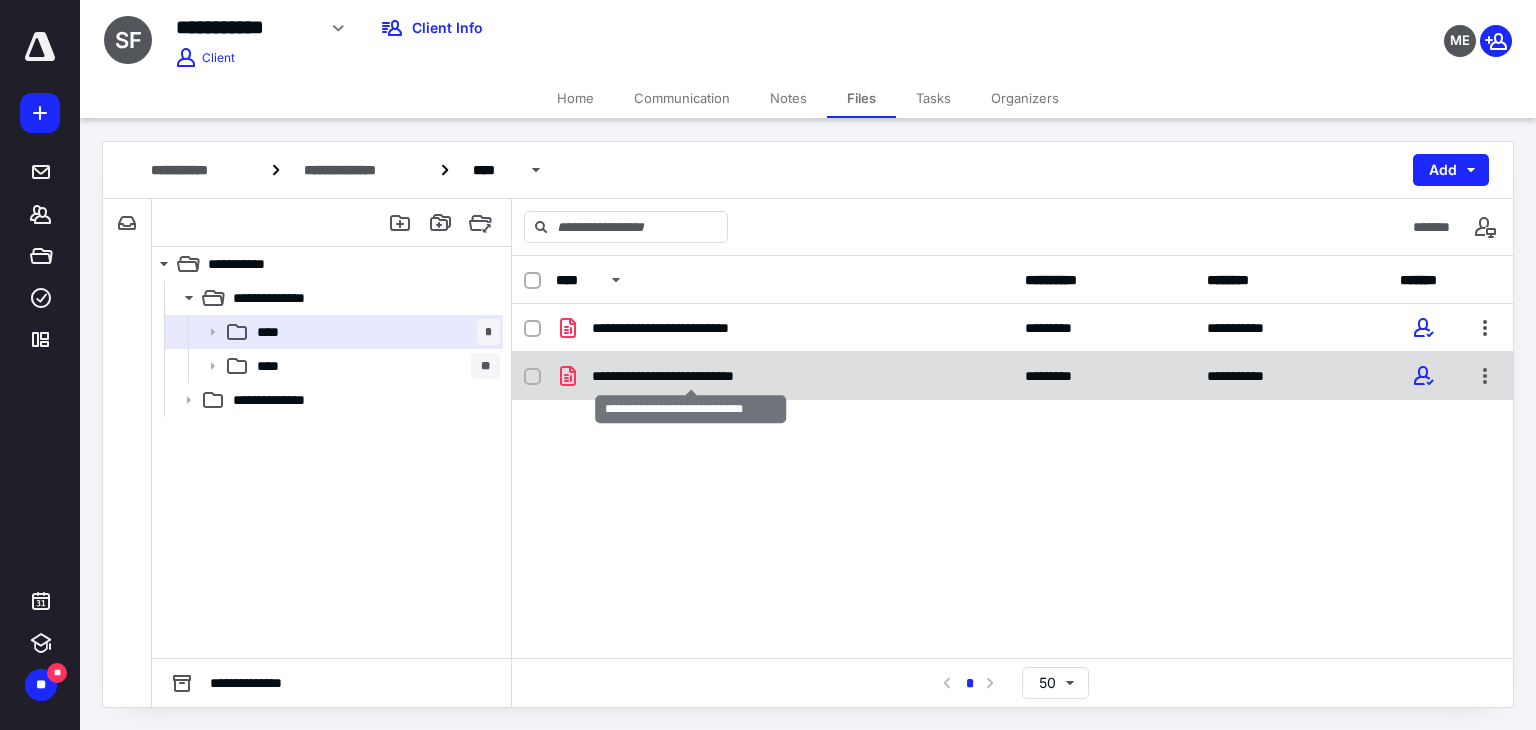 click on "**********" at bounding box center [691, 376] 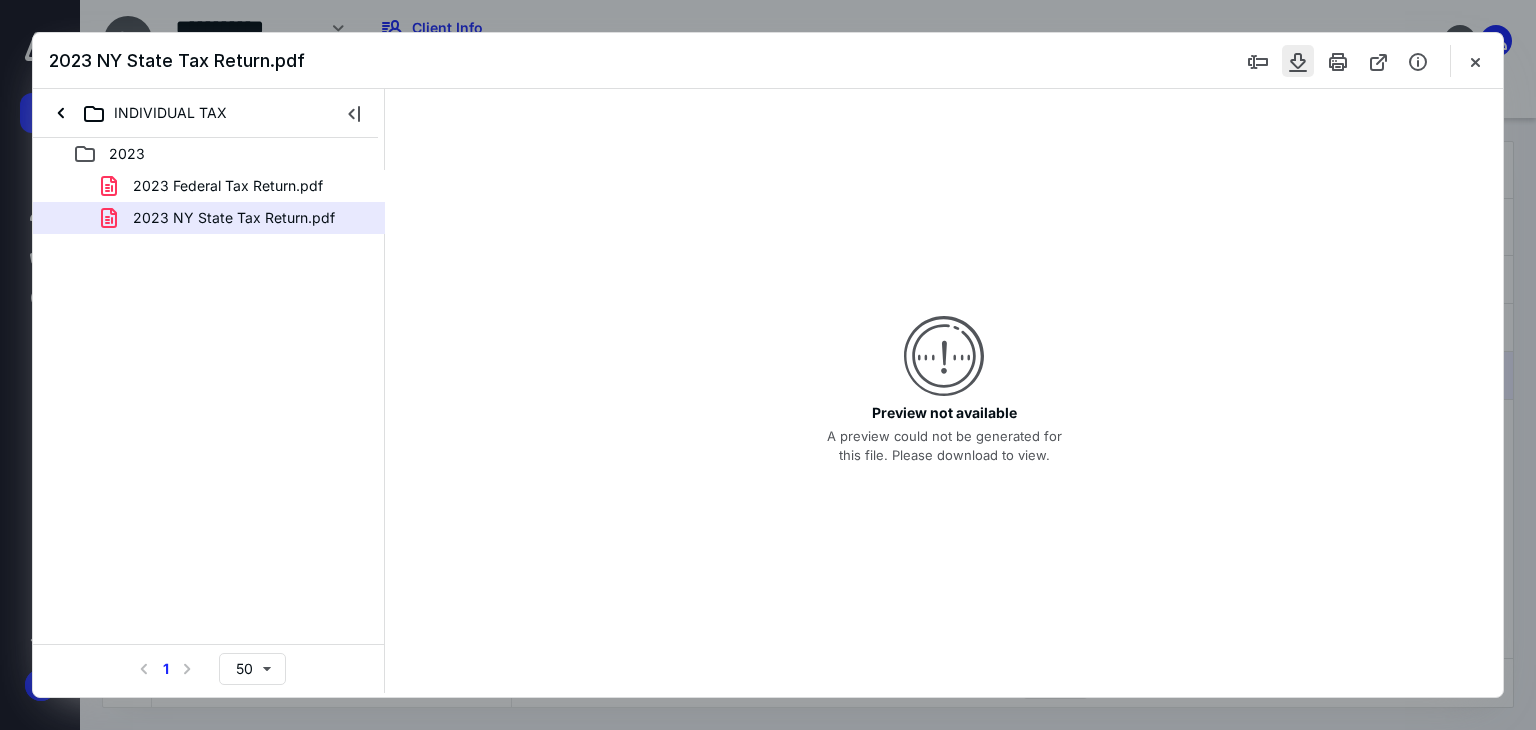 click at bounding box center [1298, 61] 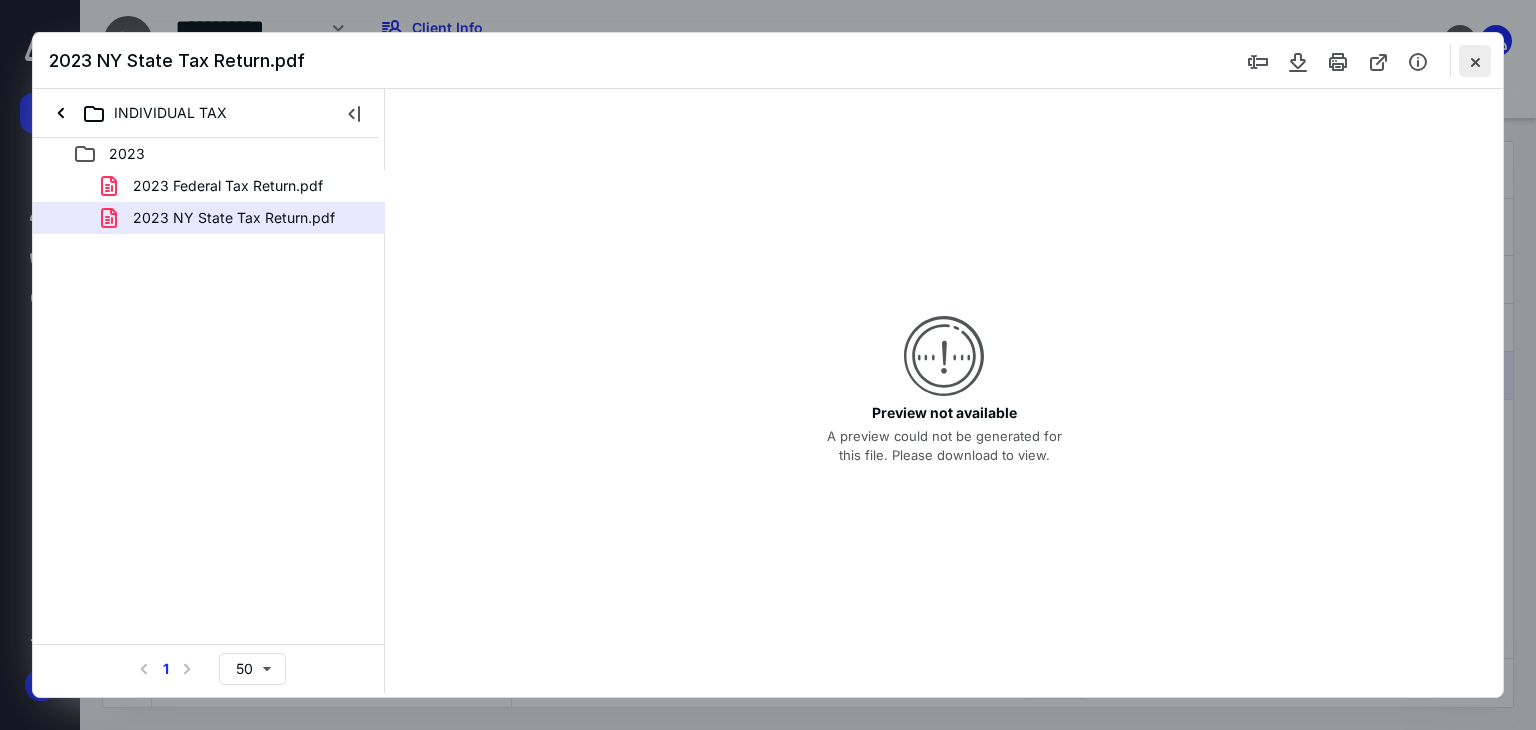 click at bounding box center [1475, 61] 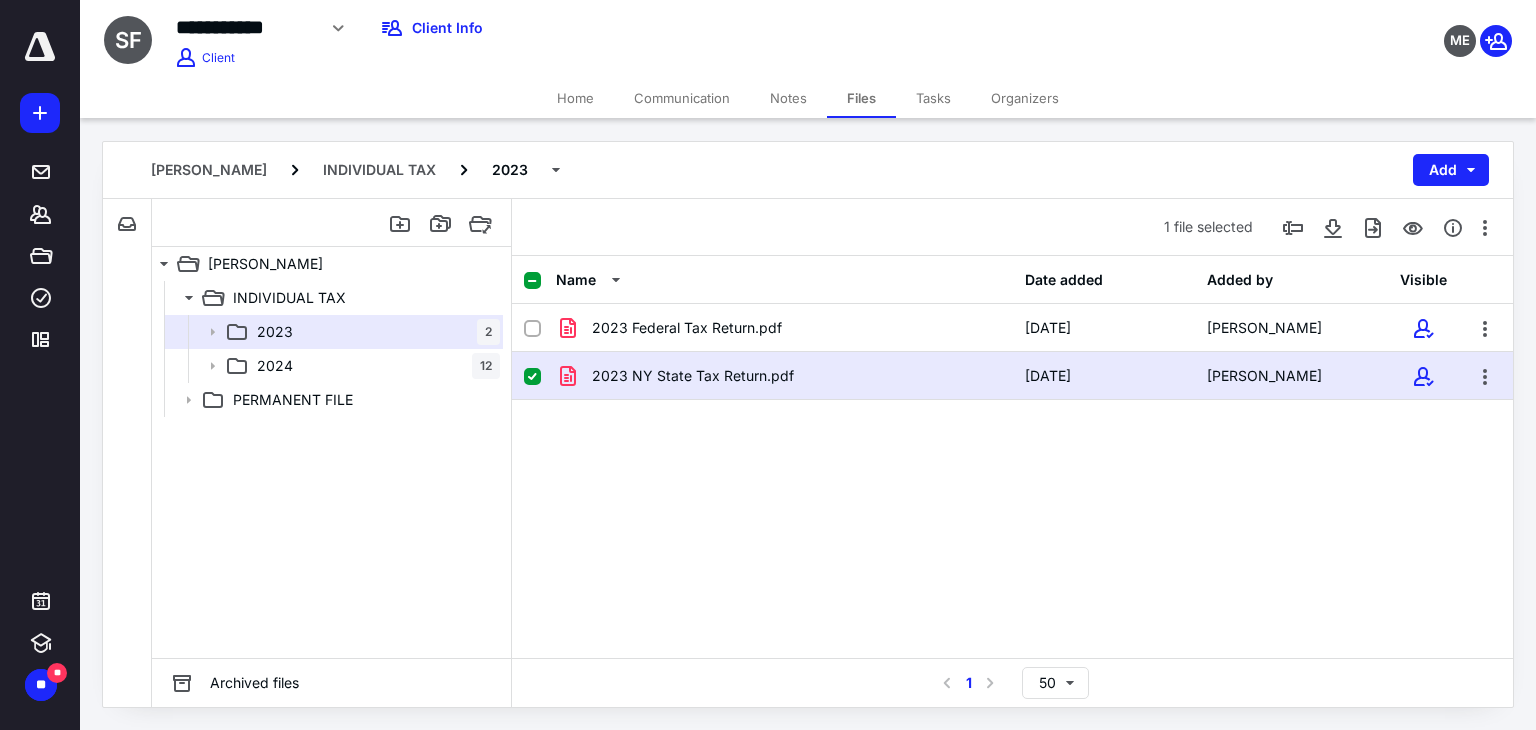 click on "Communication" at bounding box center (682, 98) 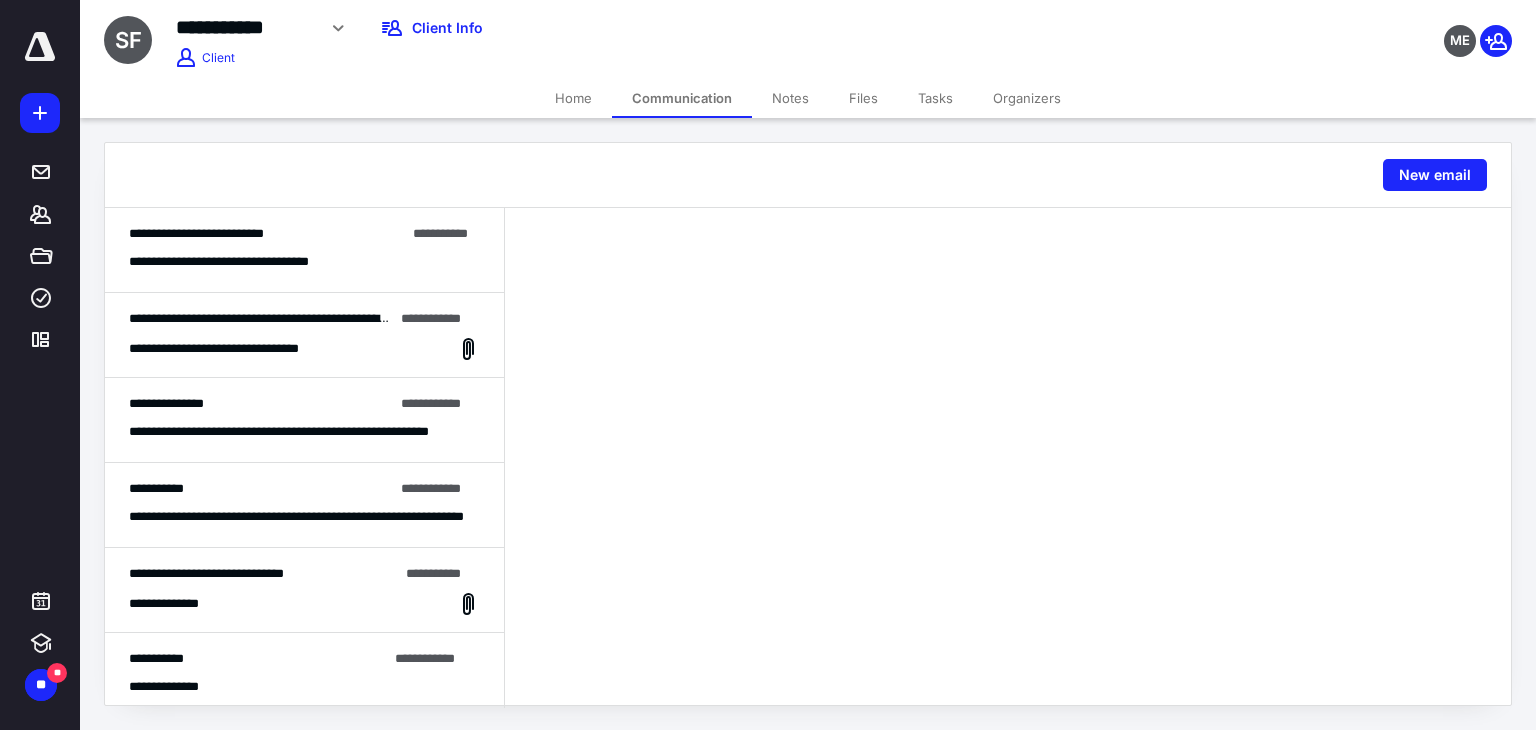 click on "**********" at bounding box center [267, 234] 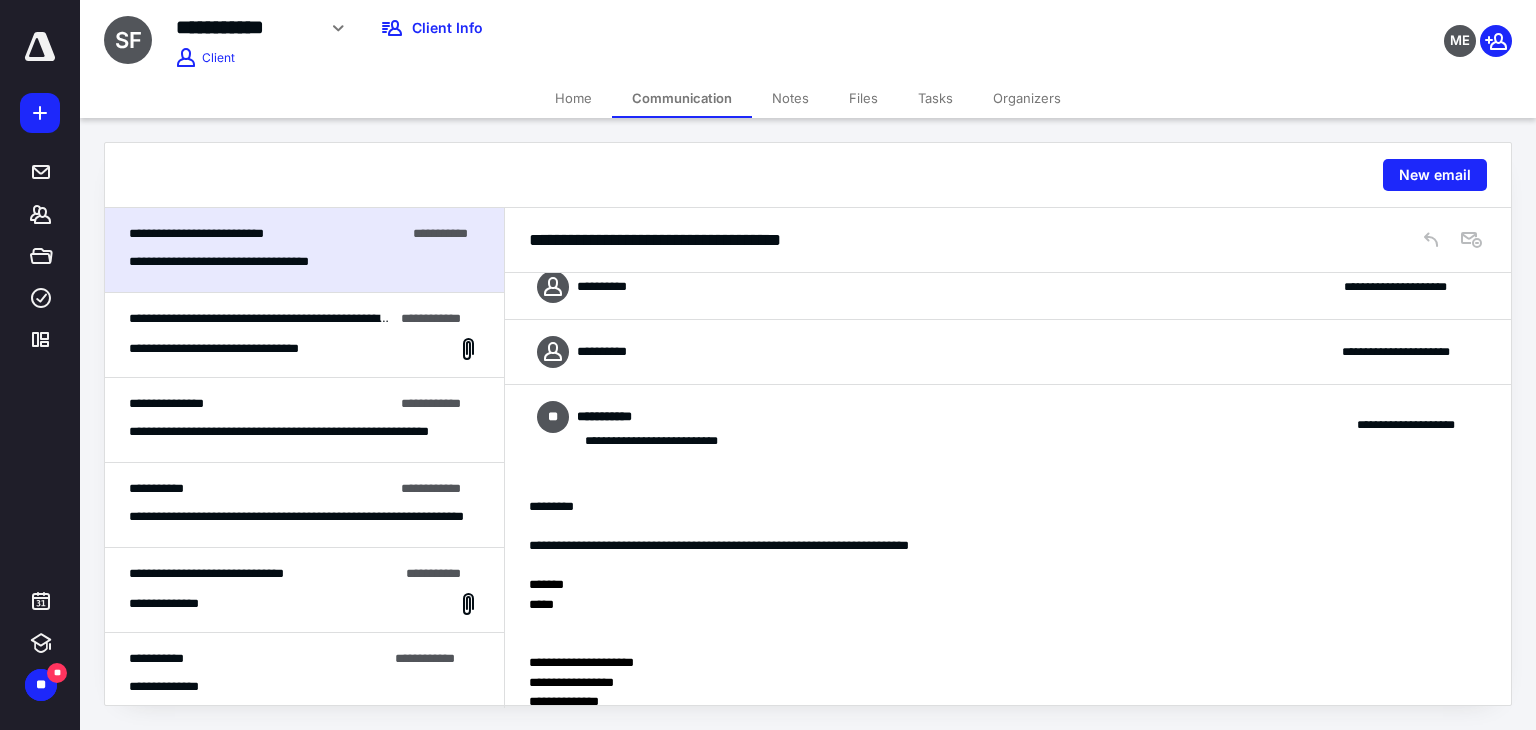 scroll, scrollTop: 0, scrollLeft: 0, axis: both 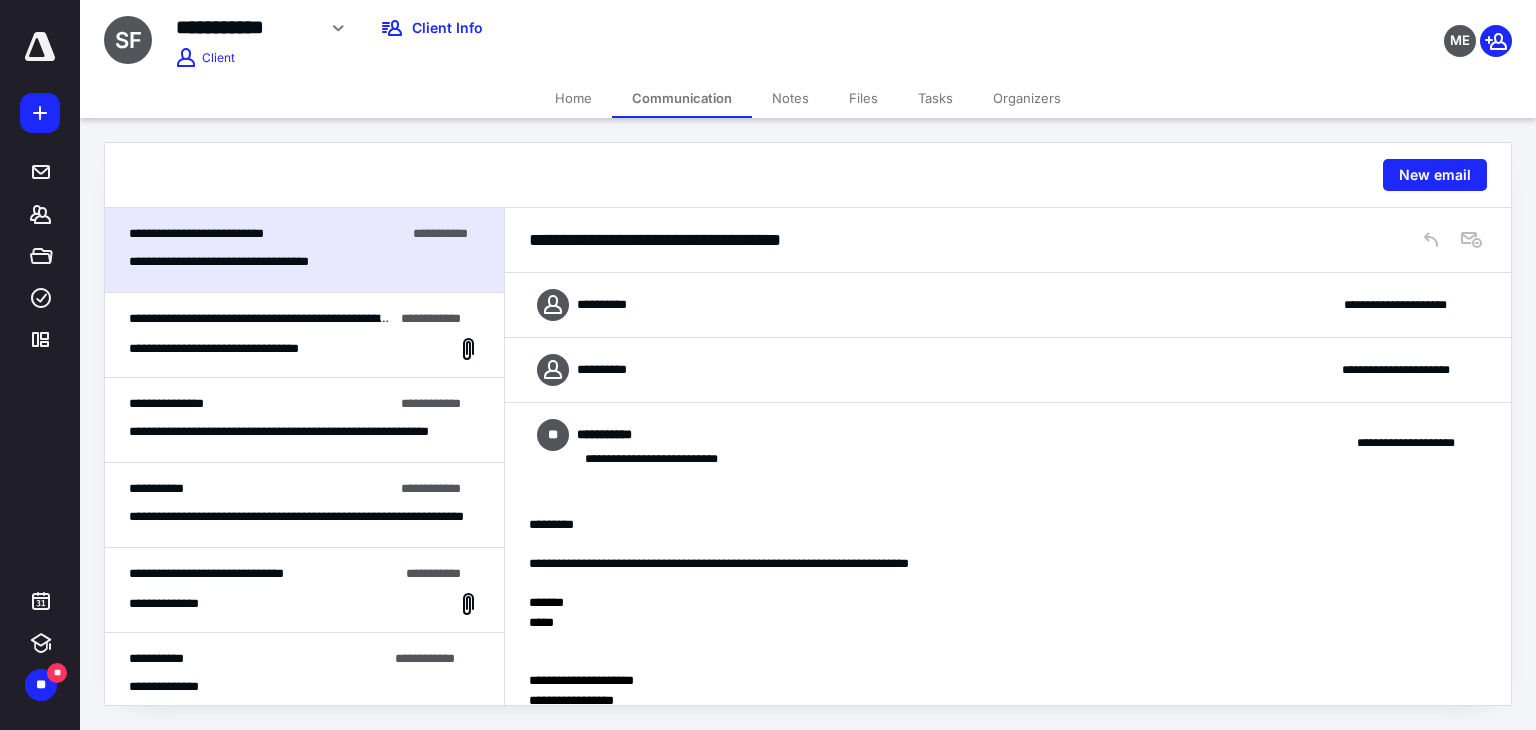 click on "**********" at bounding box center (1008, 305) 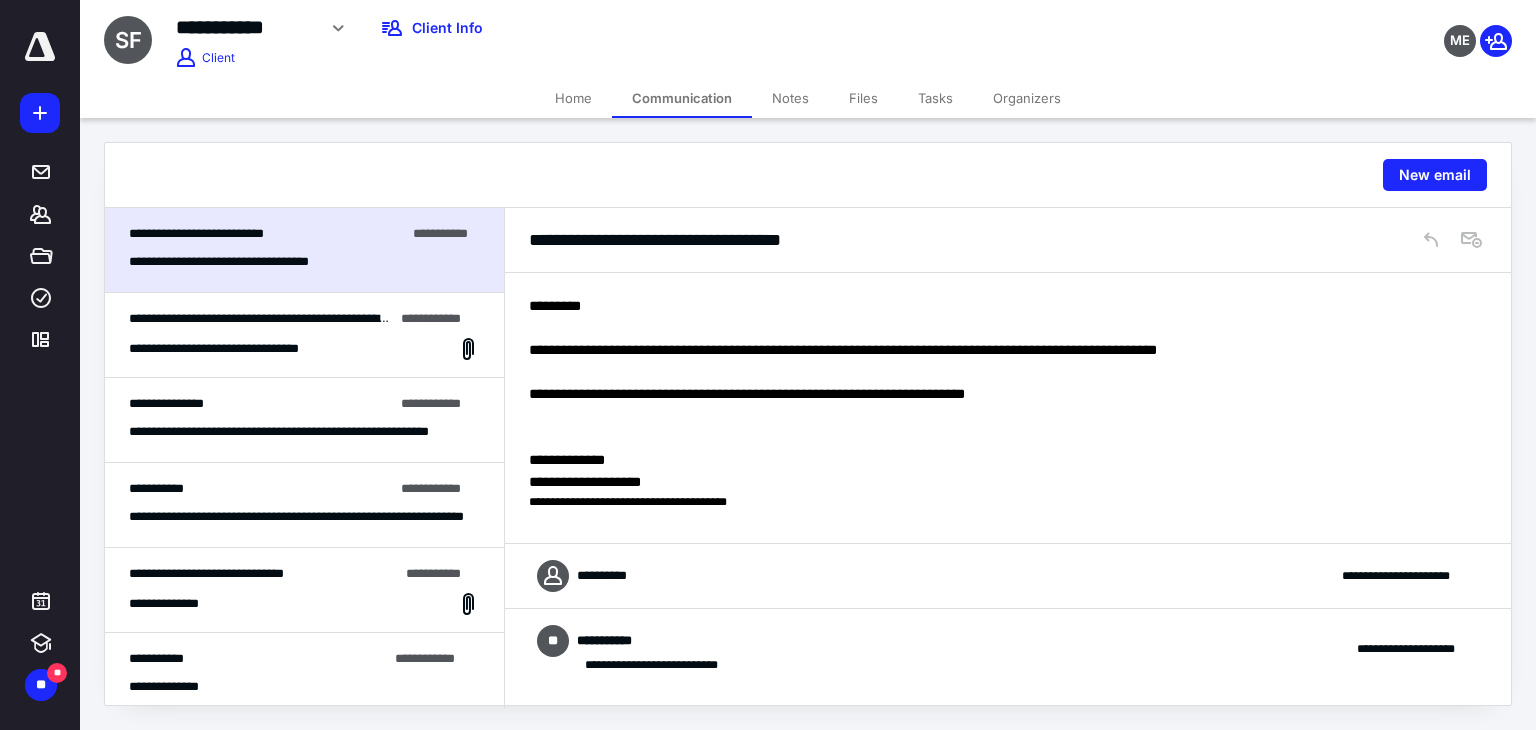 scroll, scrollTop: 200, scrollLeft: 0, axis: vertical 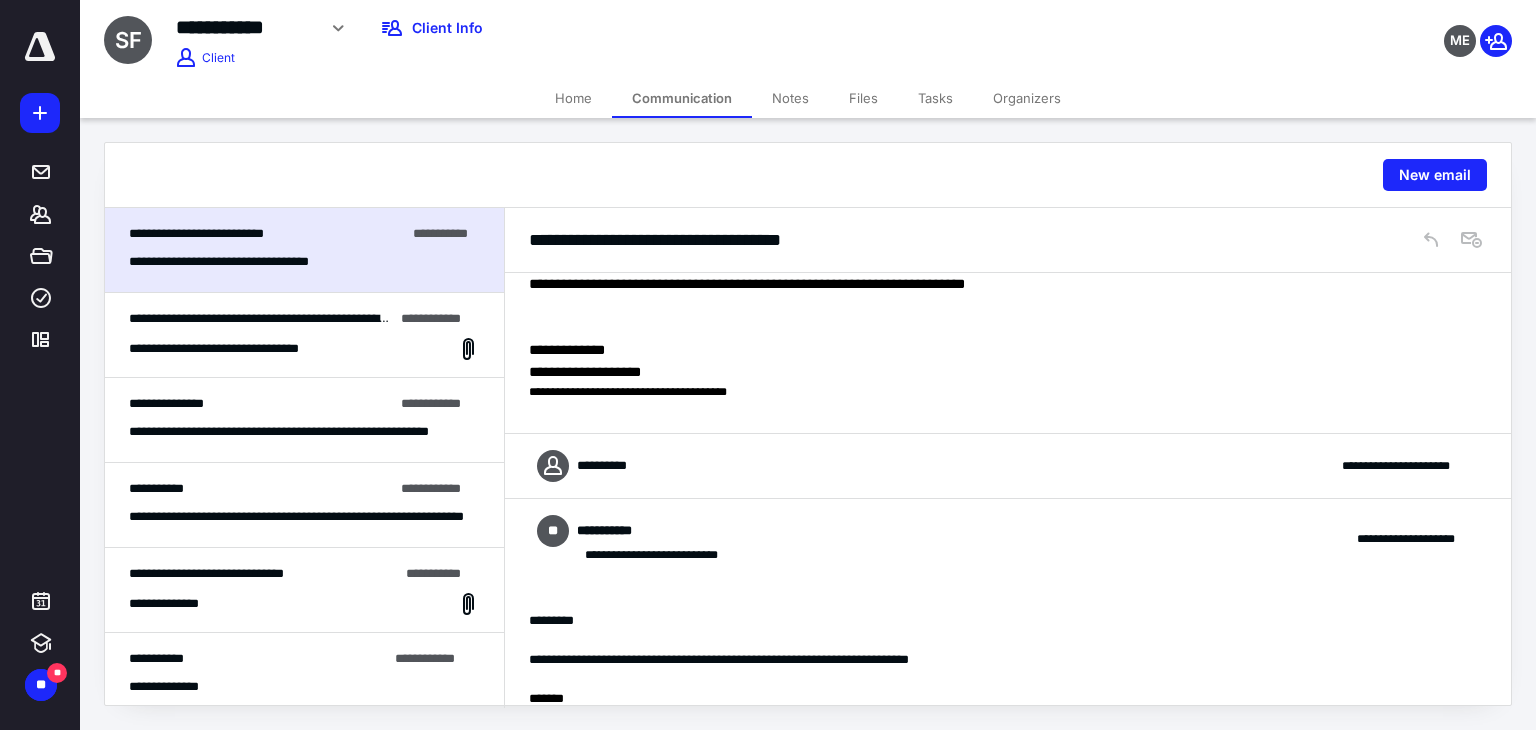 click on "**********" at bounding box center (1008, 466) 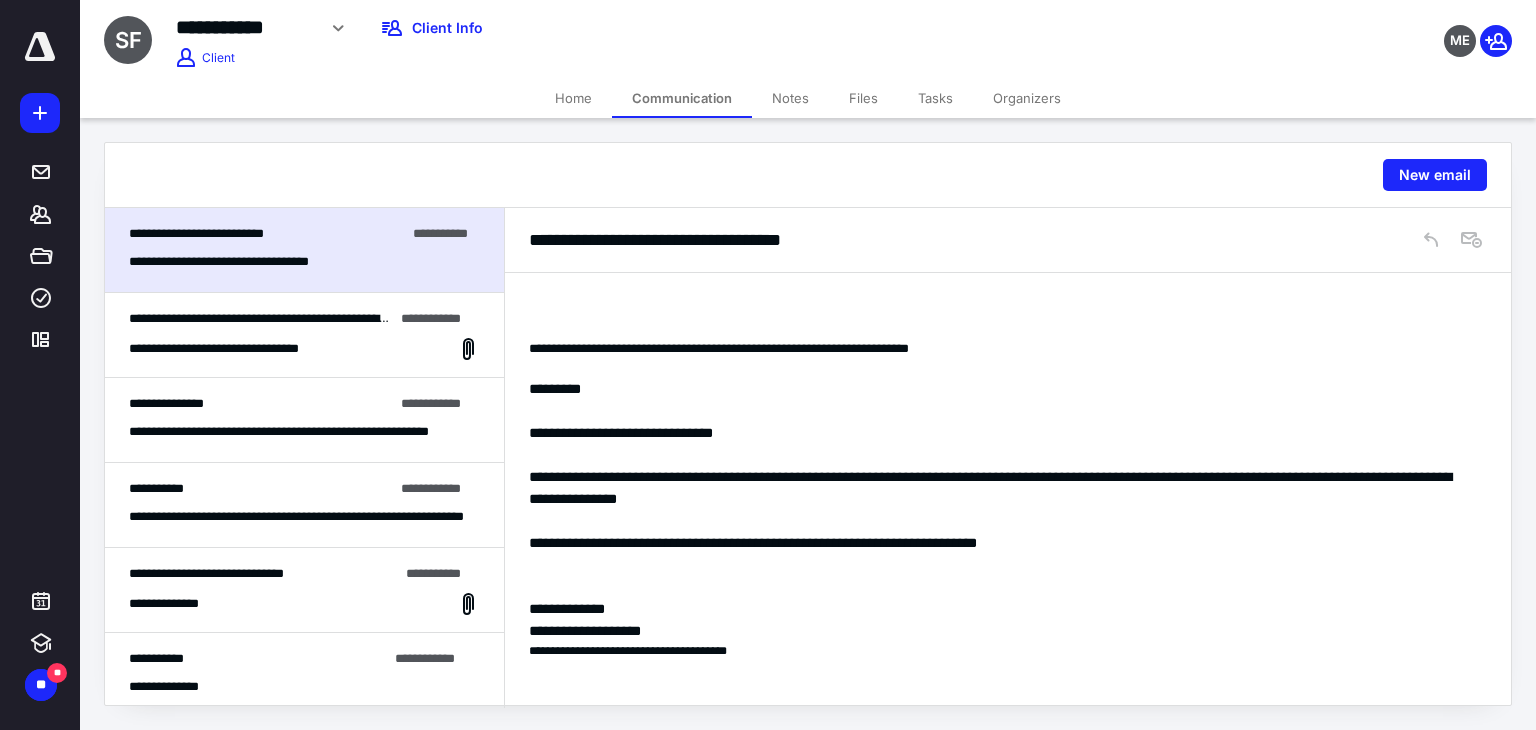 scroll, scrollTop: 1208, scrollLeft: 0, axis: vertical 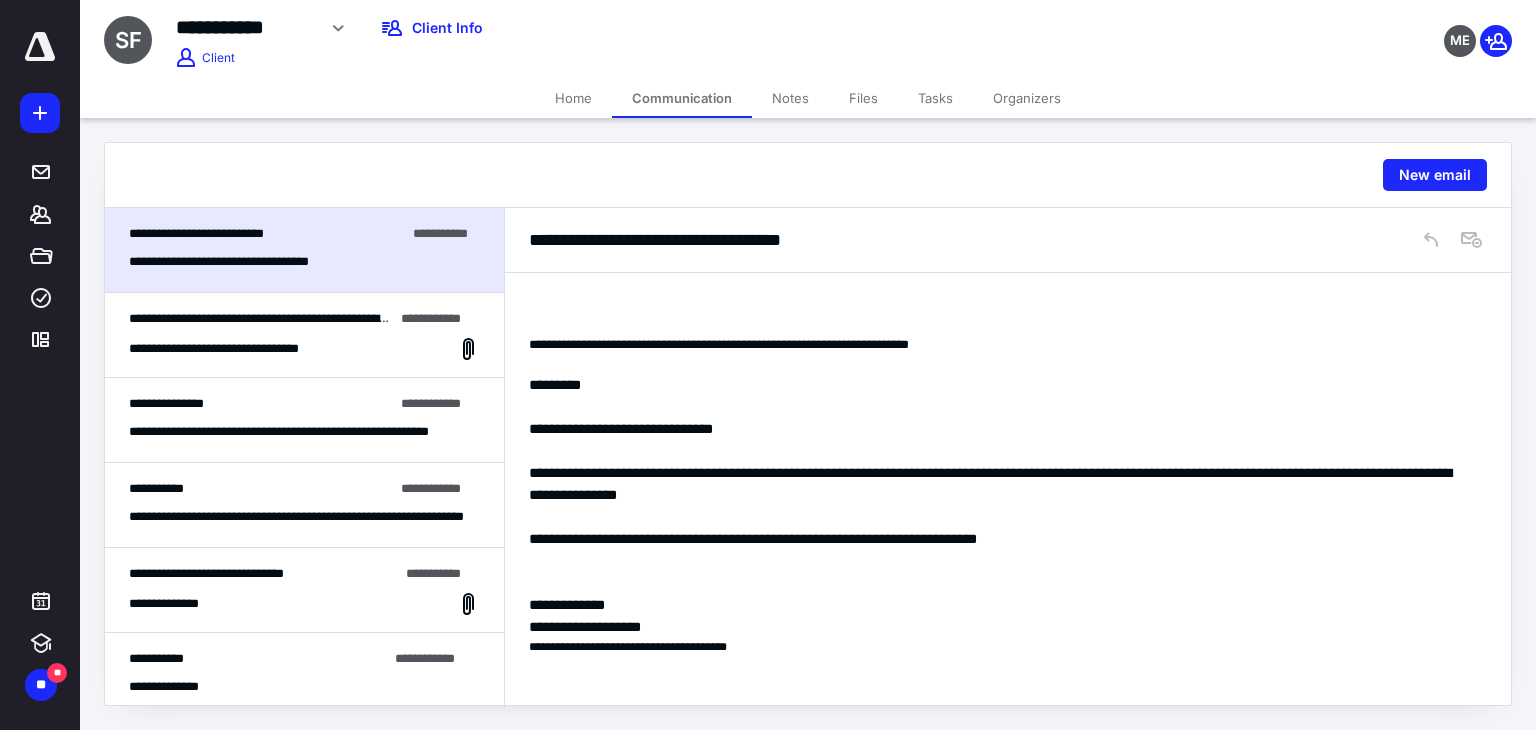 click on "**********" at bounding box center (279, 318) 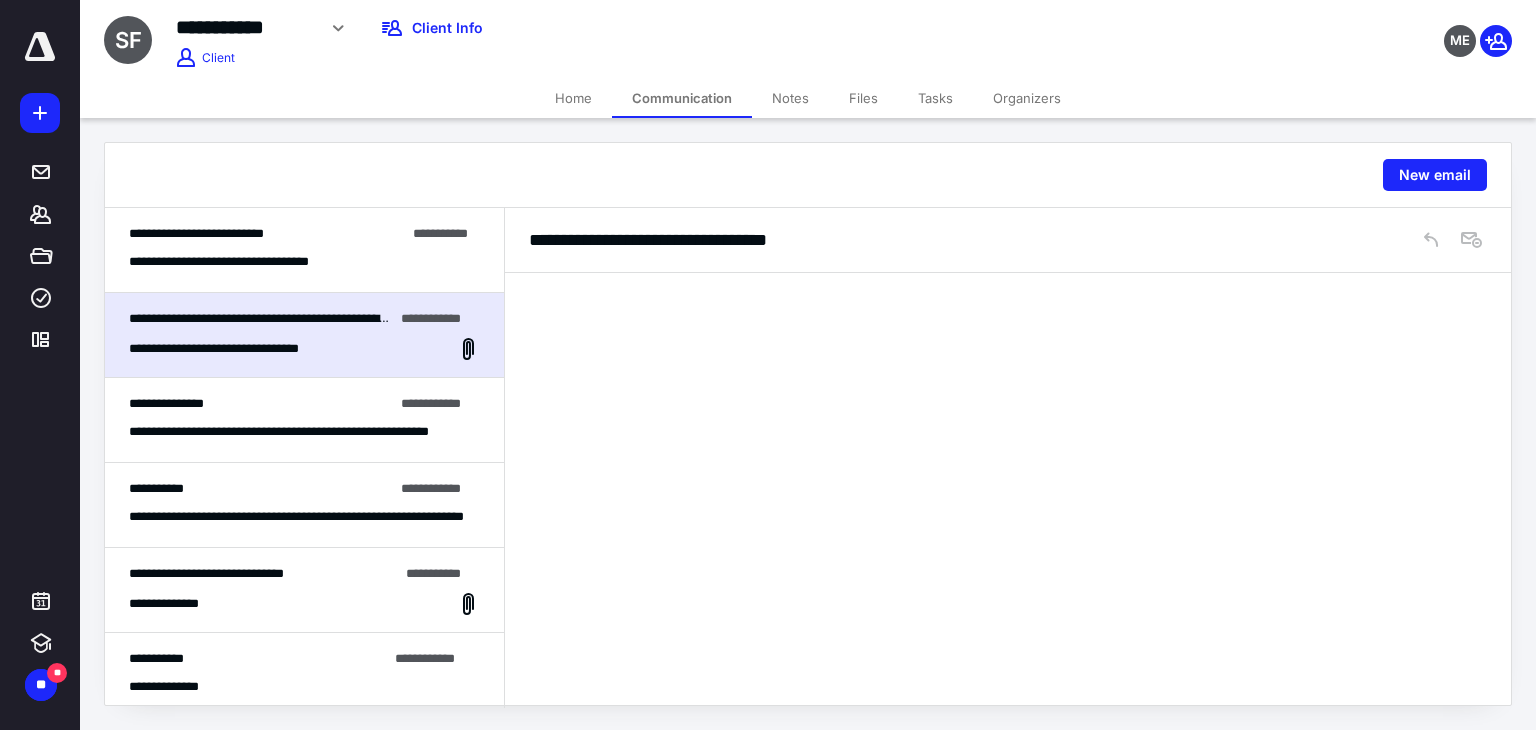 click on "**********" at bounding box center (304, 420) 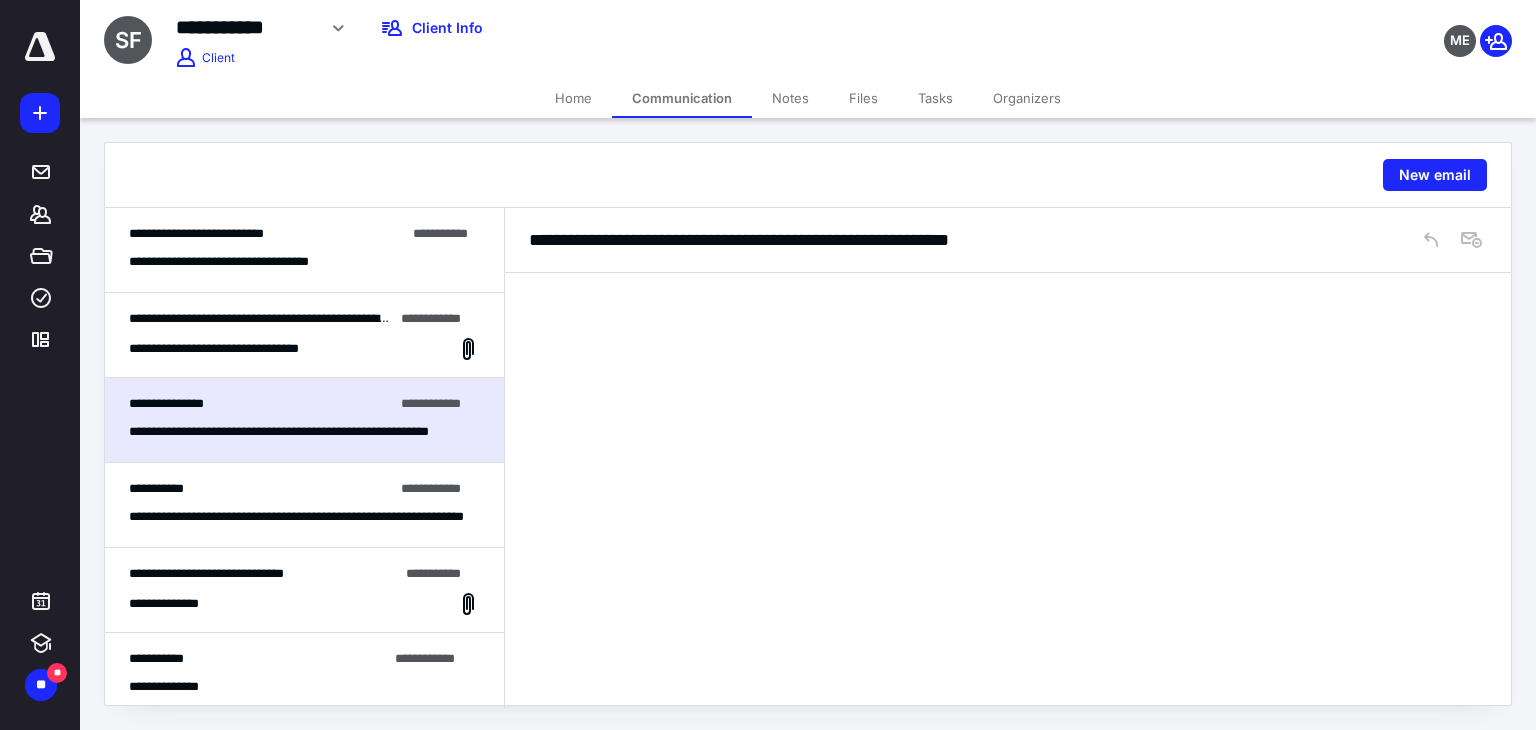 click on "**********" at bounding box center [297, 517] 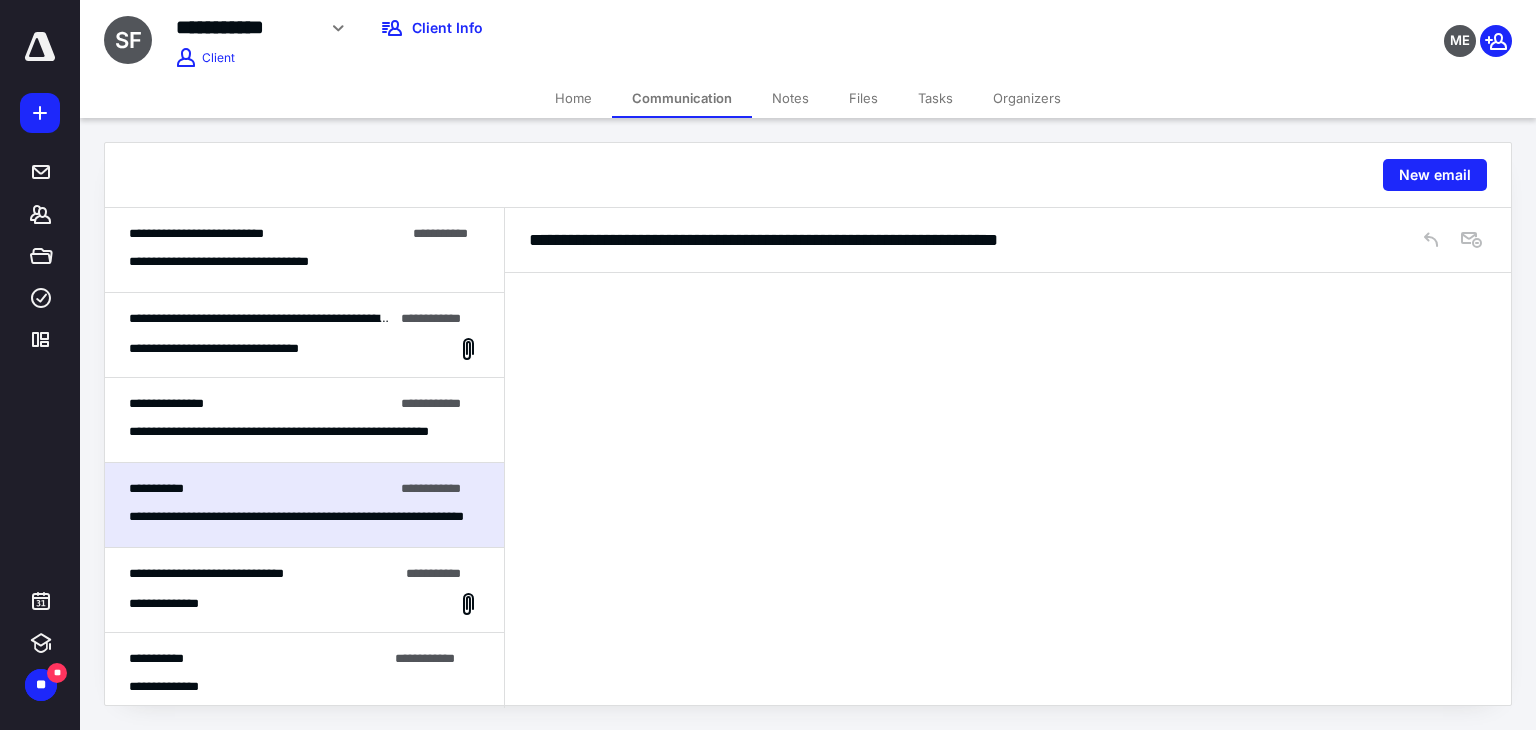 click on "**********" at bounding box center (304, 590) 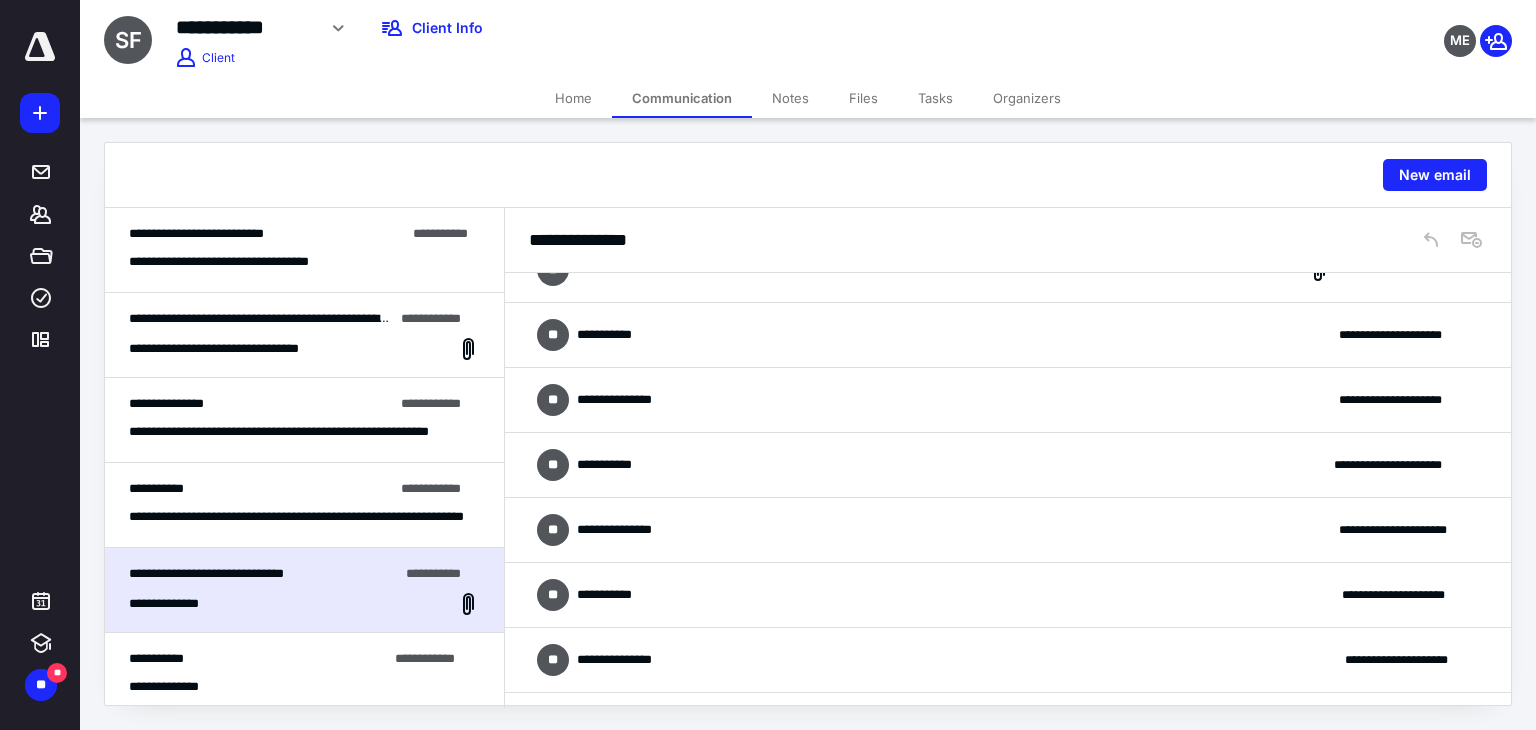 scroll, scrollTop: 0, scrollLeft: 0, axis: both 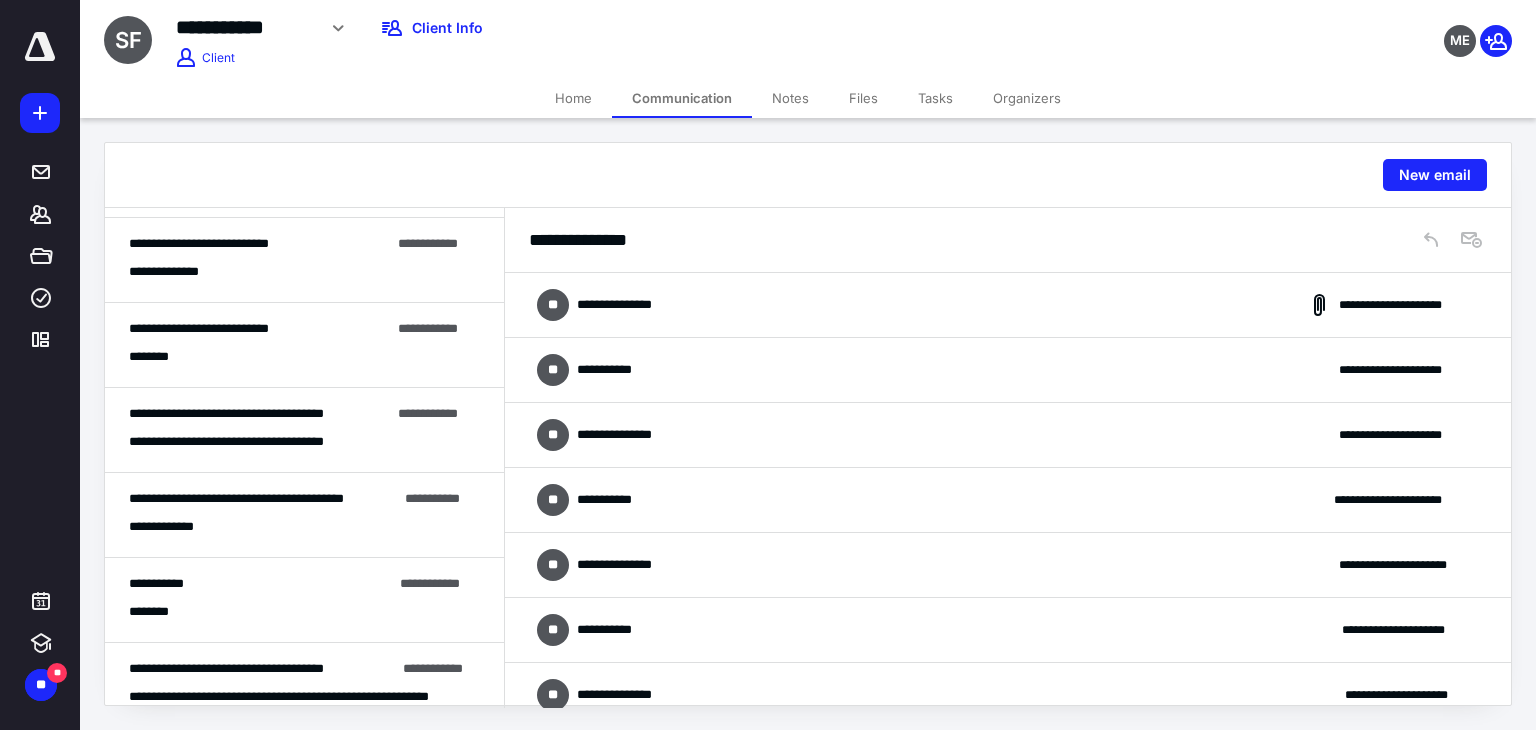 click on "**********" at bounding box center [260, 584] 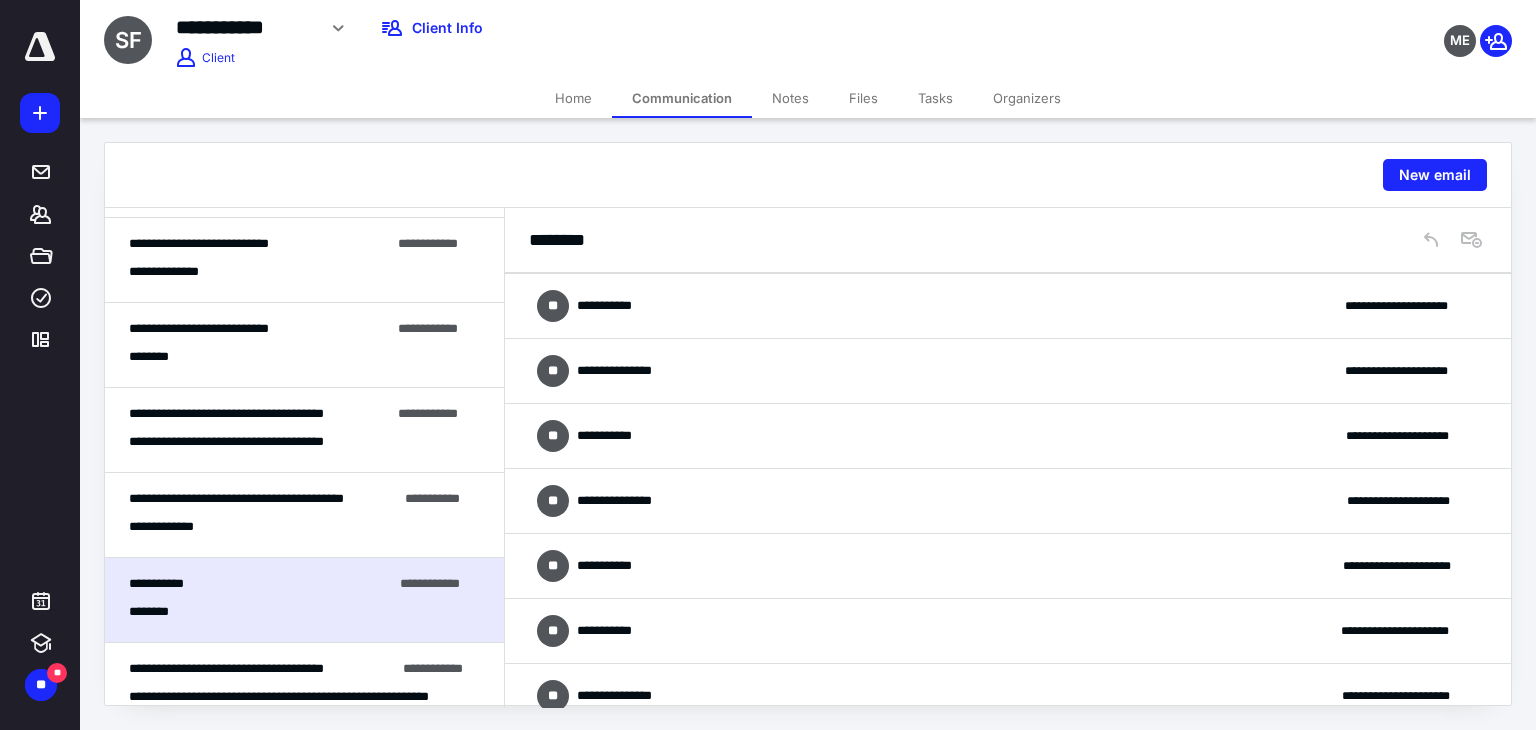 scroll, scrollTop: 0, scrollLeft: 0, axis: both 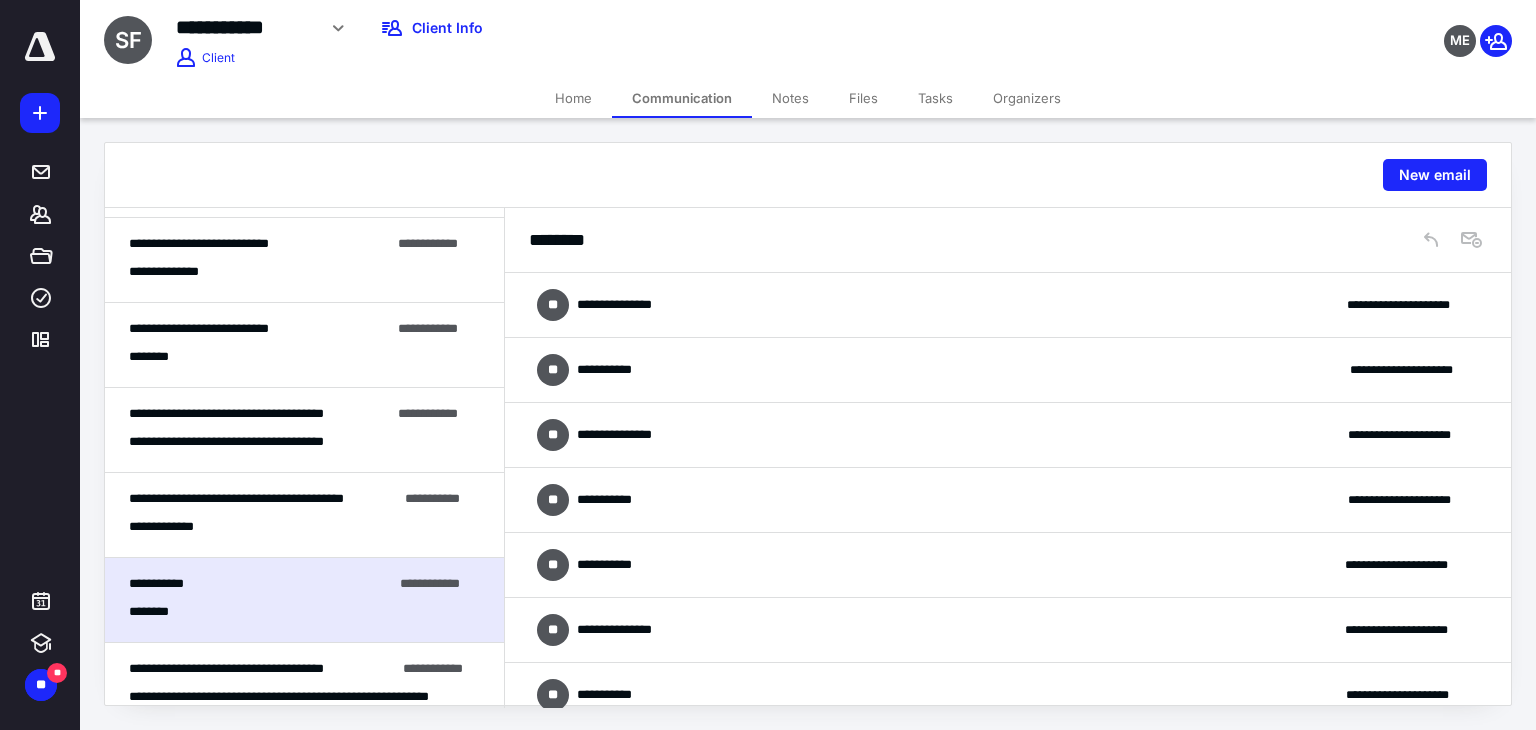 click on "**********" at bounding box center (1008, 305) 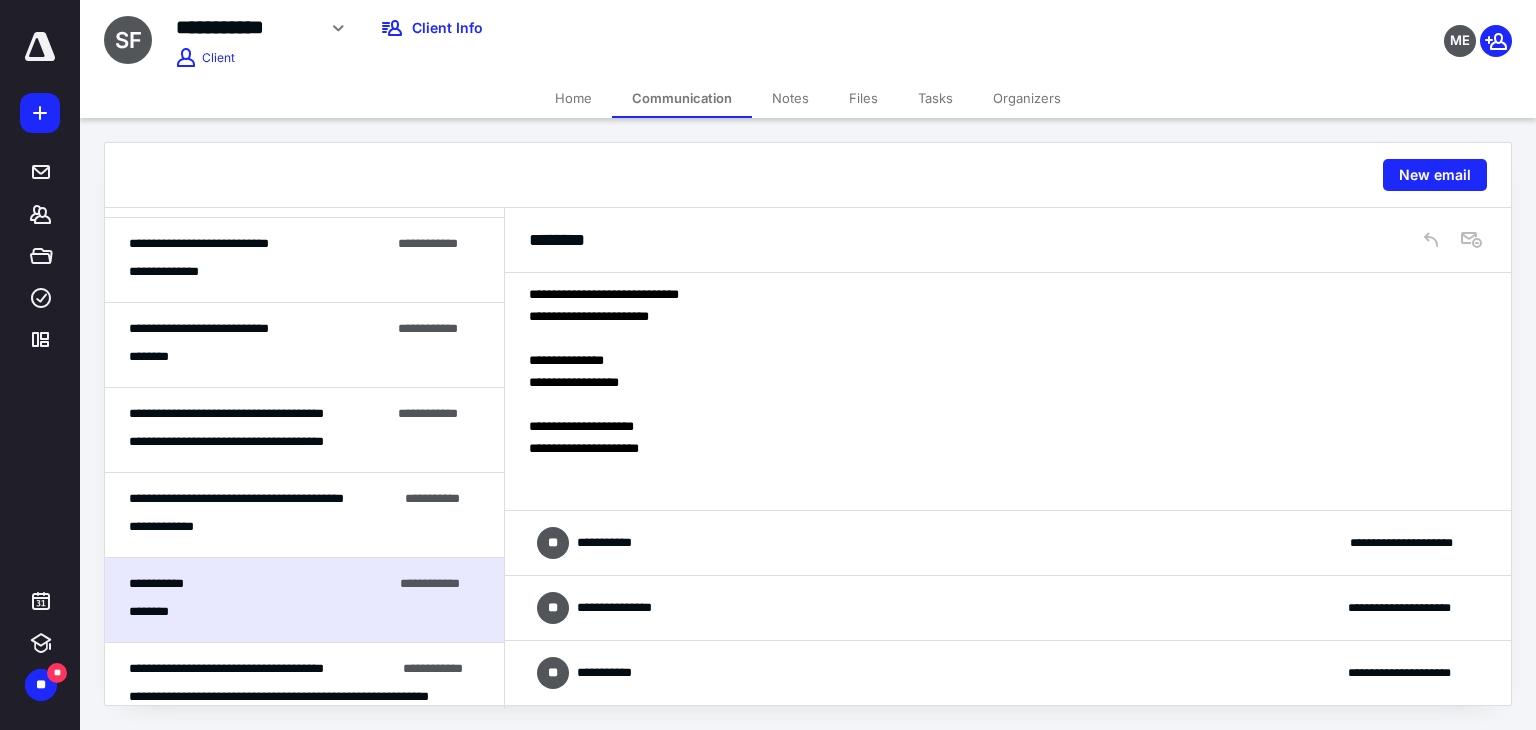 scroll, scrollTop: 500, scrollLeft: 0, axis: vertical 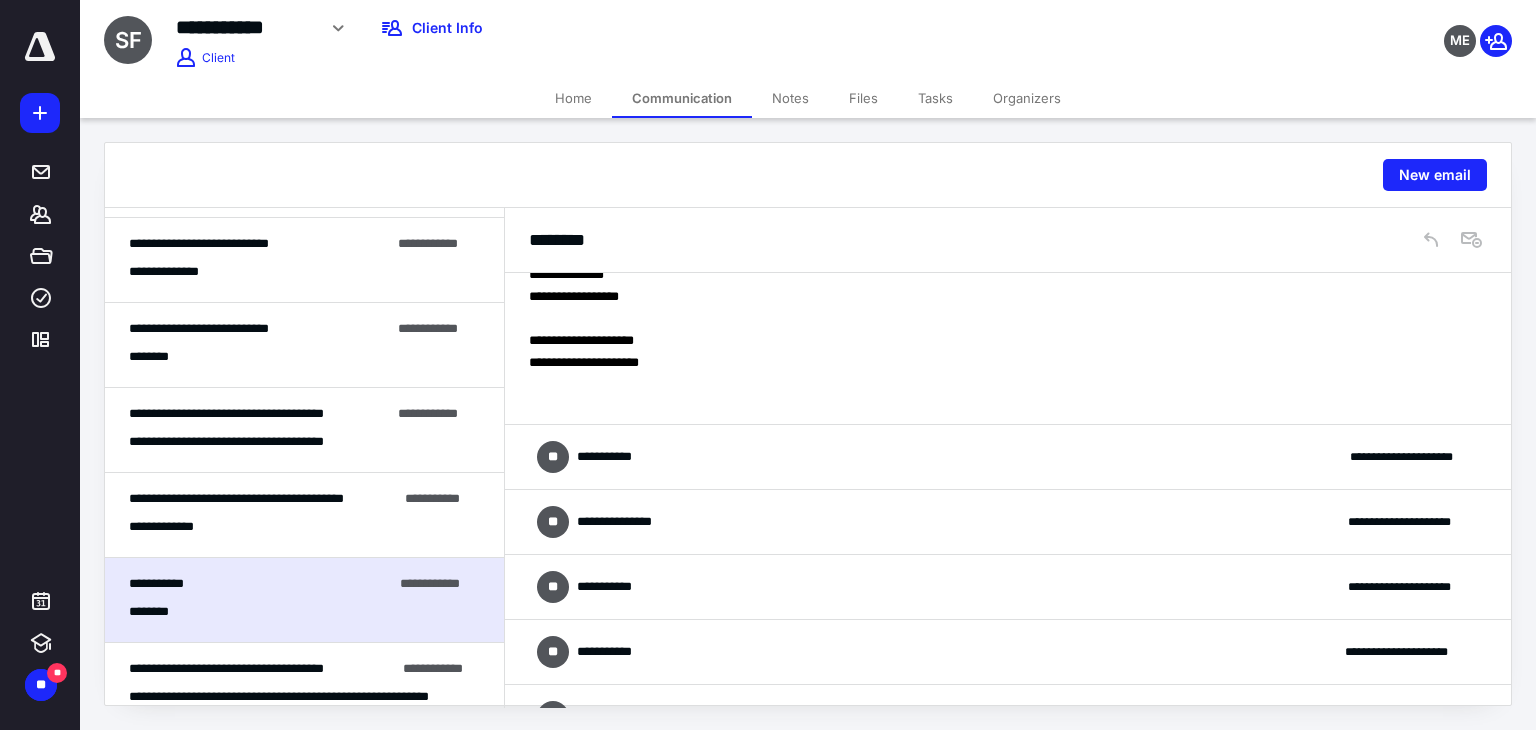 click on "**********" at bounding box center [1008, 457] 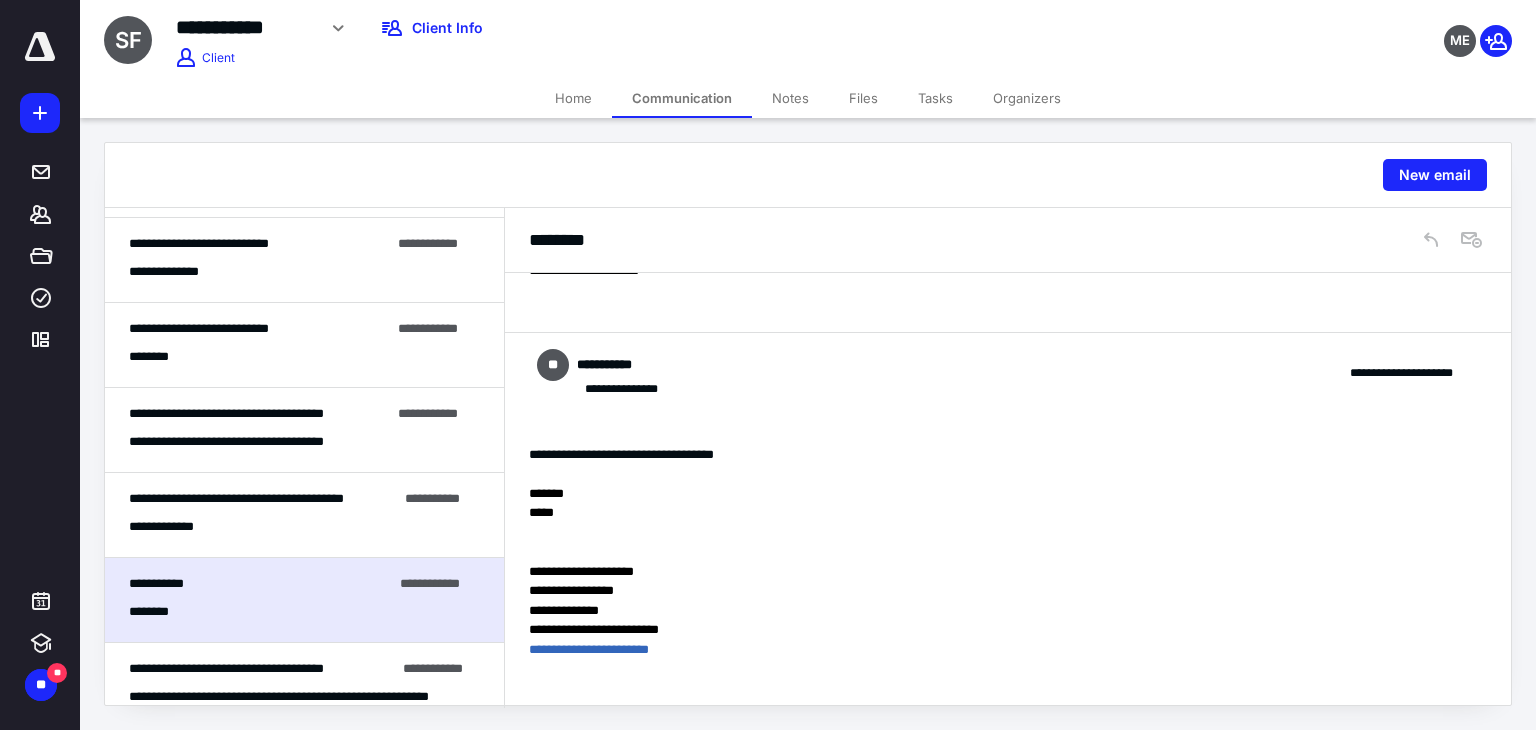 scroll, scrollTop: 700, scrollLeft: 0, axis: vertical 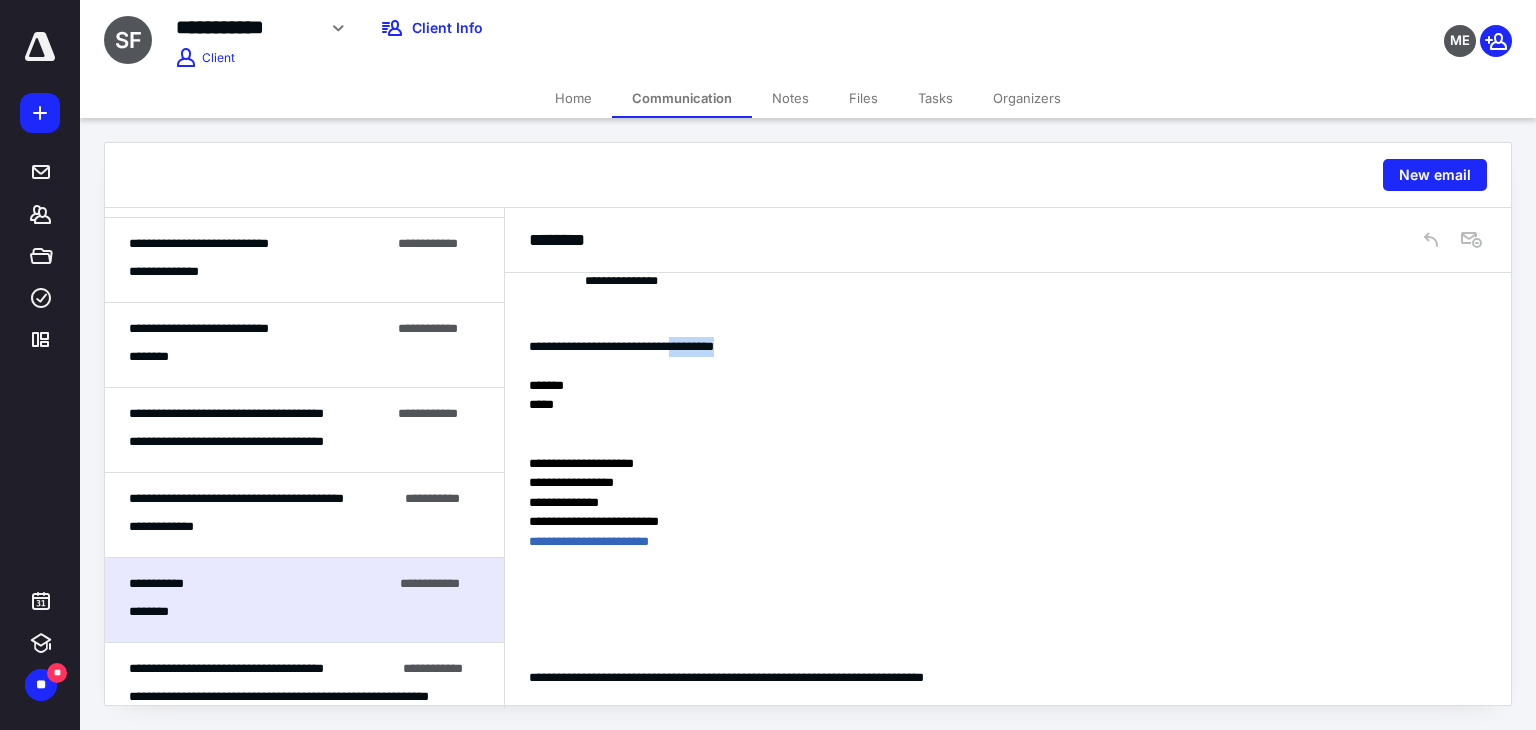 drag, startPoint x: 710, startPoint y: 345, endPoint x: 772, endPoint y: 345, distance: 62 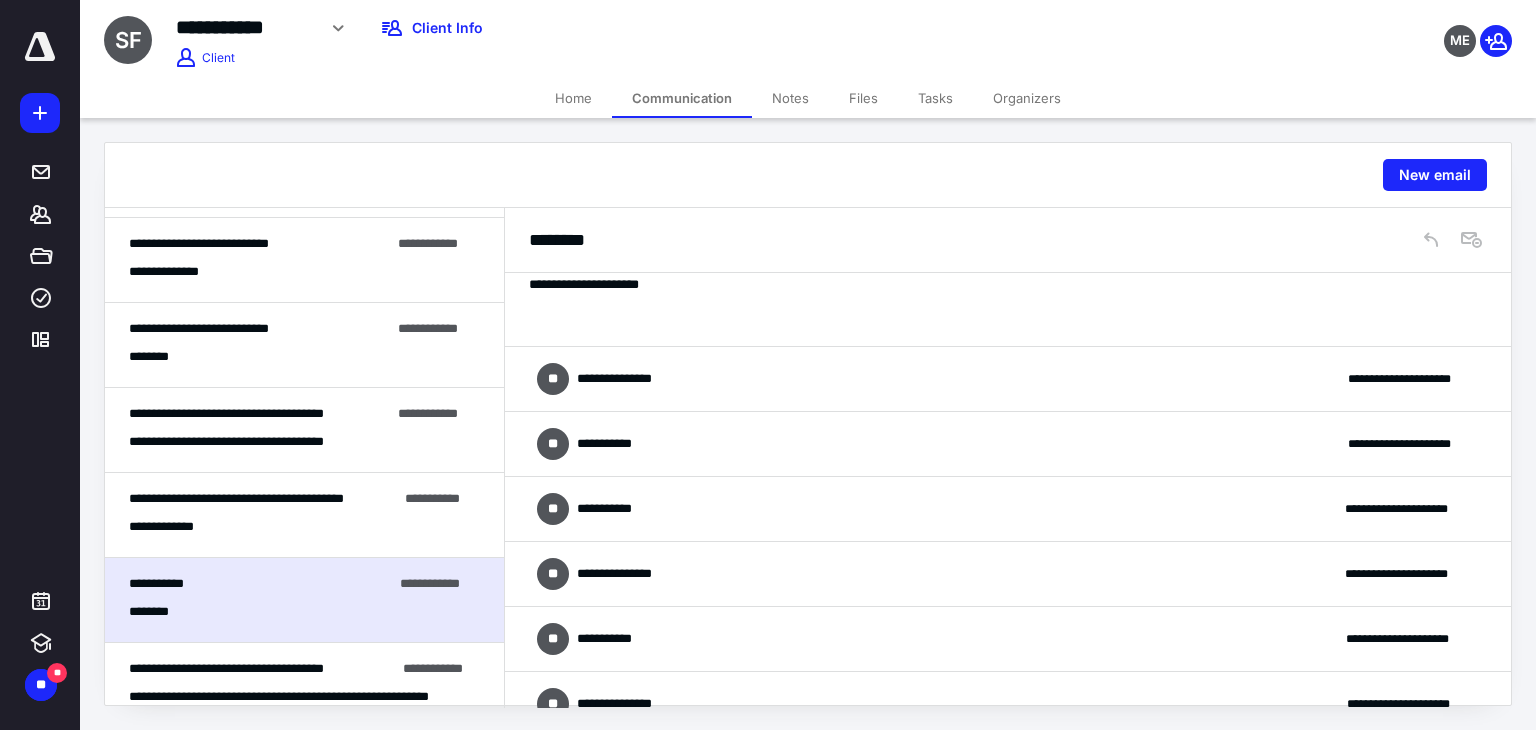 scroll, scrollTop: 1700, scrollLeft: 0, axis: vertical 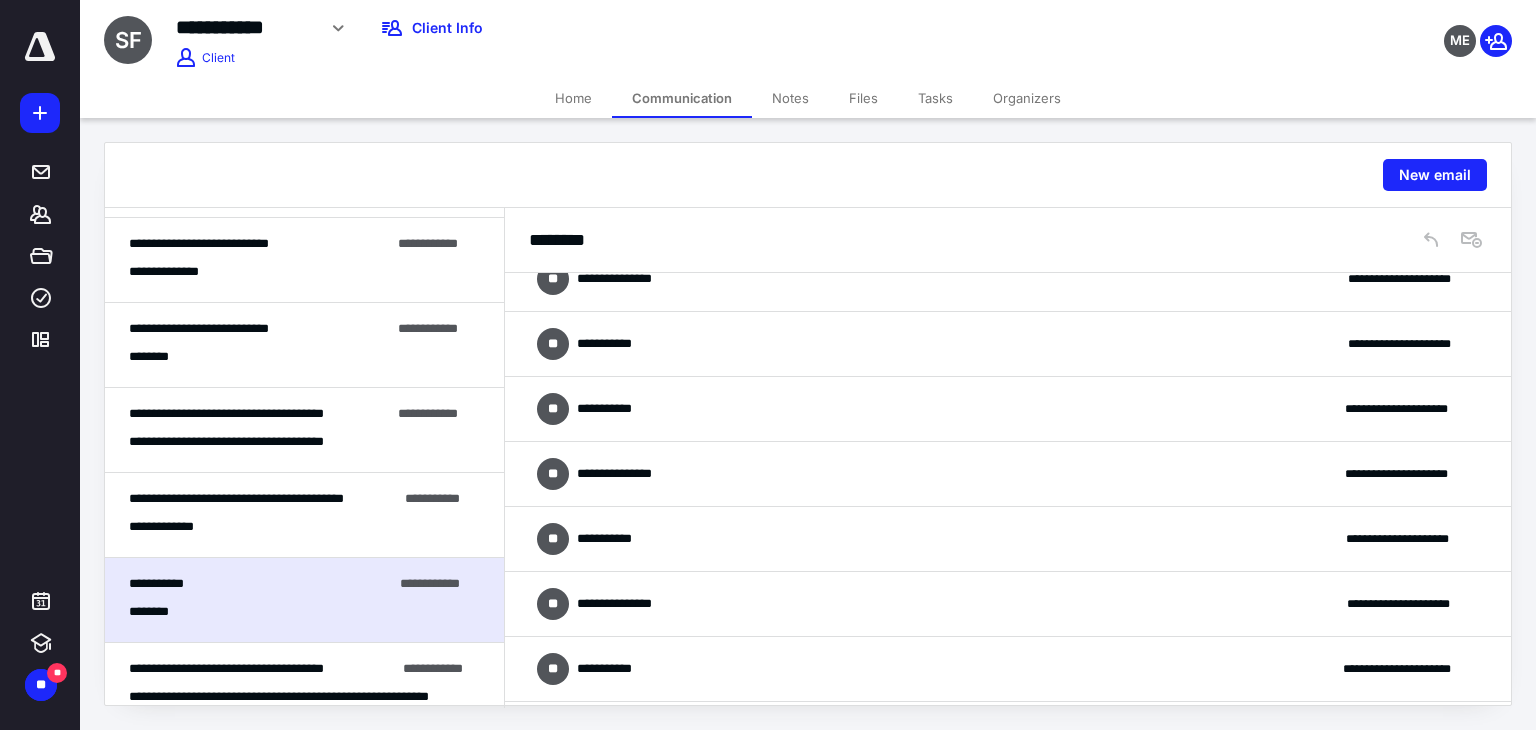click on "********" at bounding box center (1008, 240) 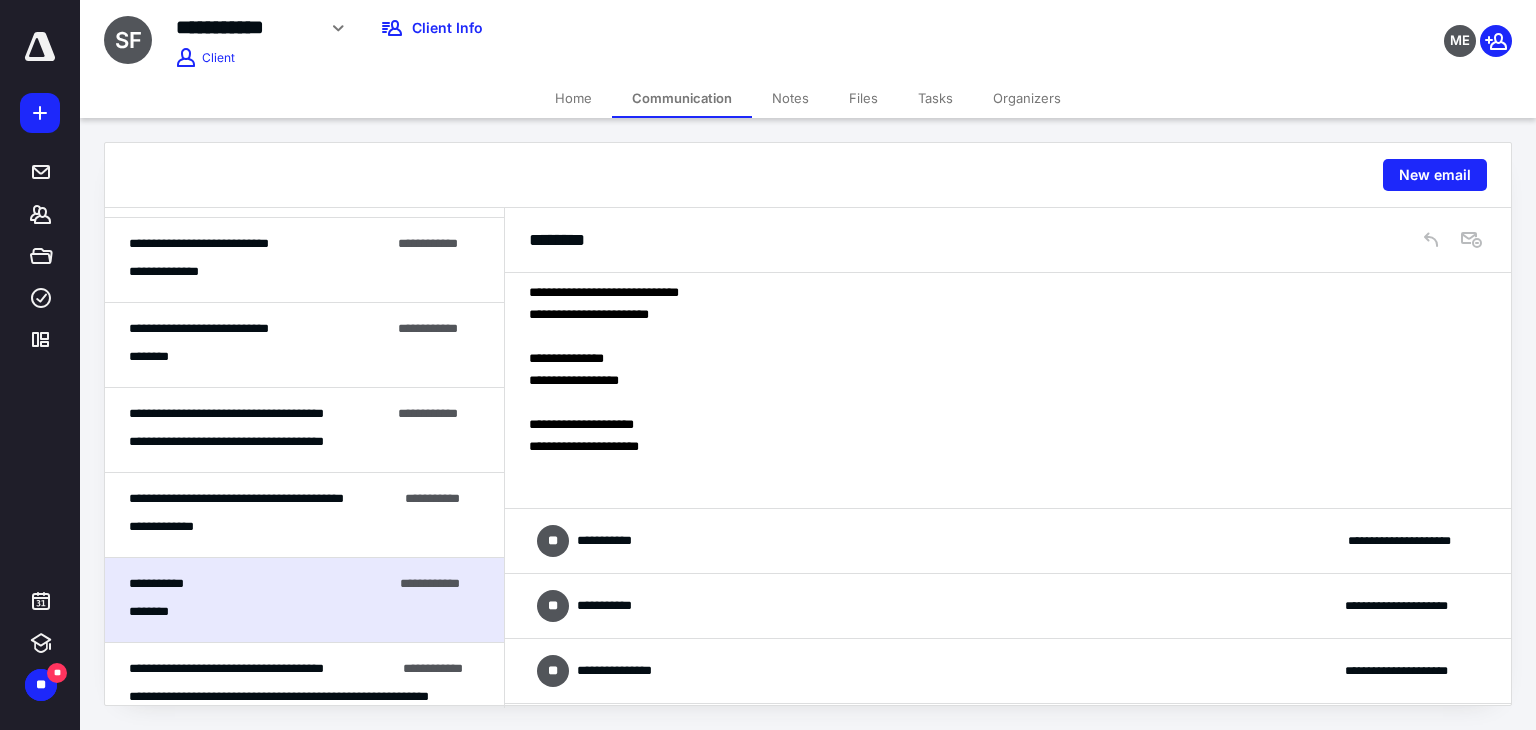 scroll, scrollTop: 2300, scrollLeft: 0, axis: vertical 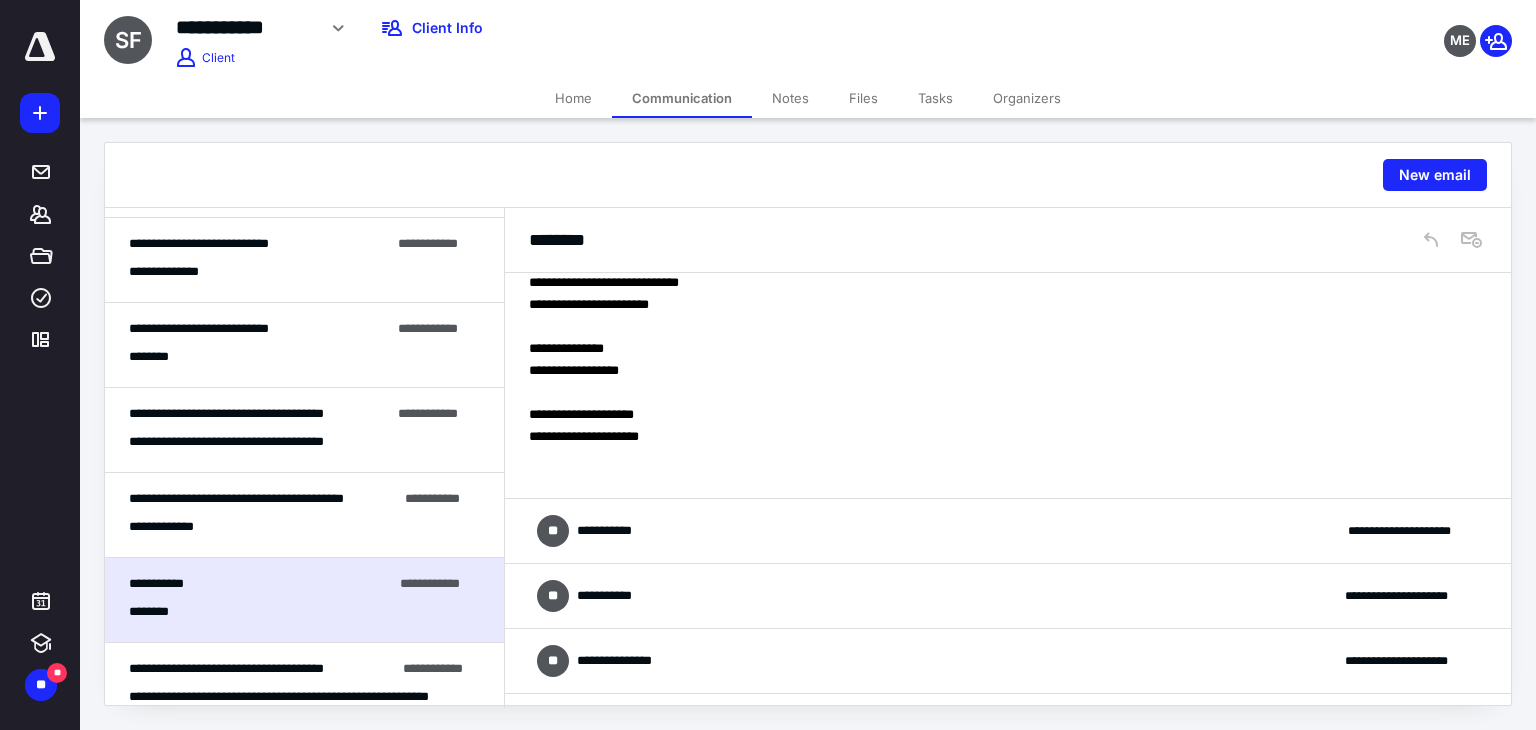 click on "**********" at bounding box center [1008, 531] 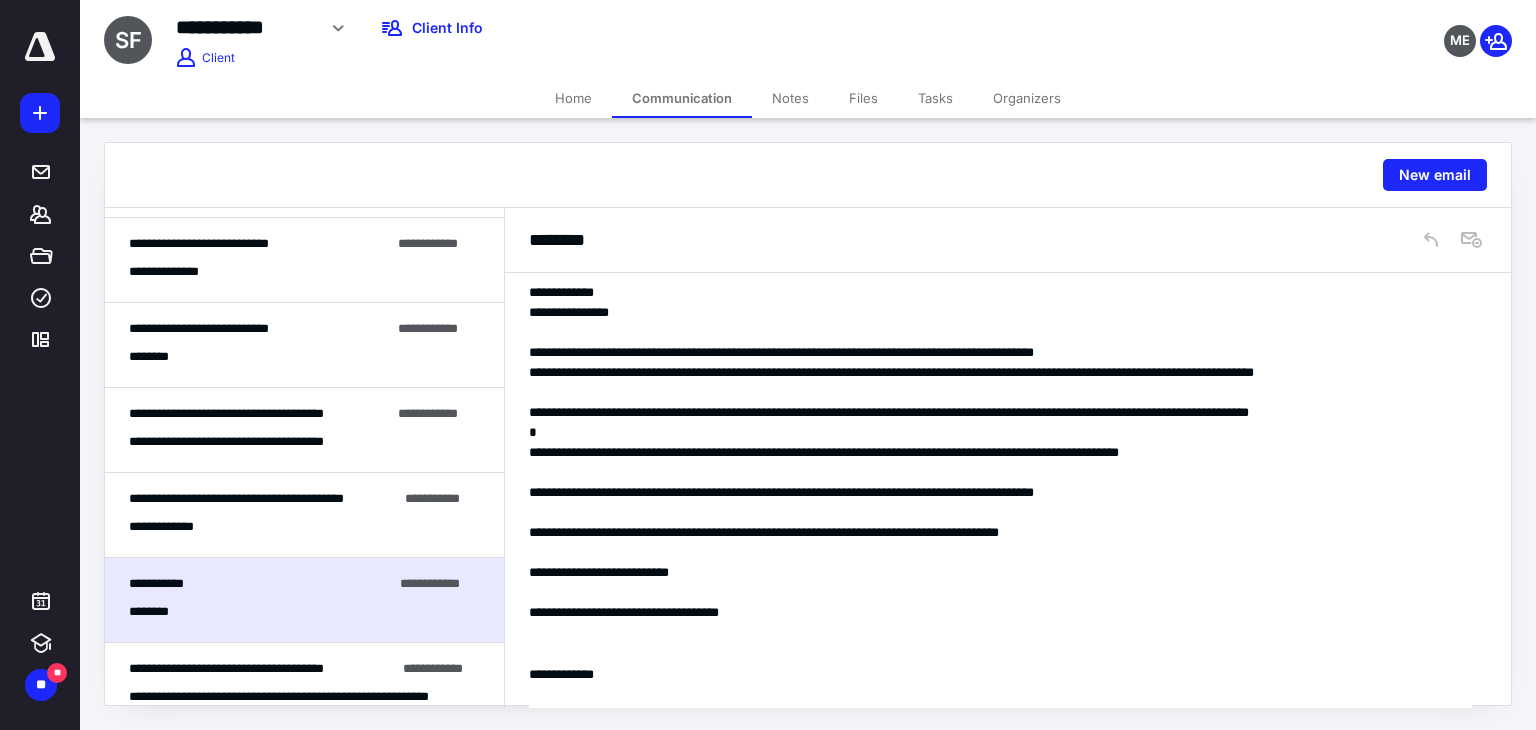 scroll, scrollTop: 3000, scrollLeft: 0, axis: vertical 